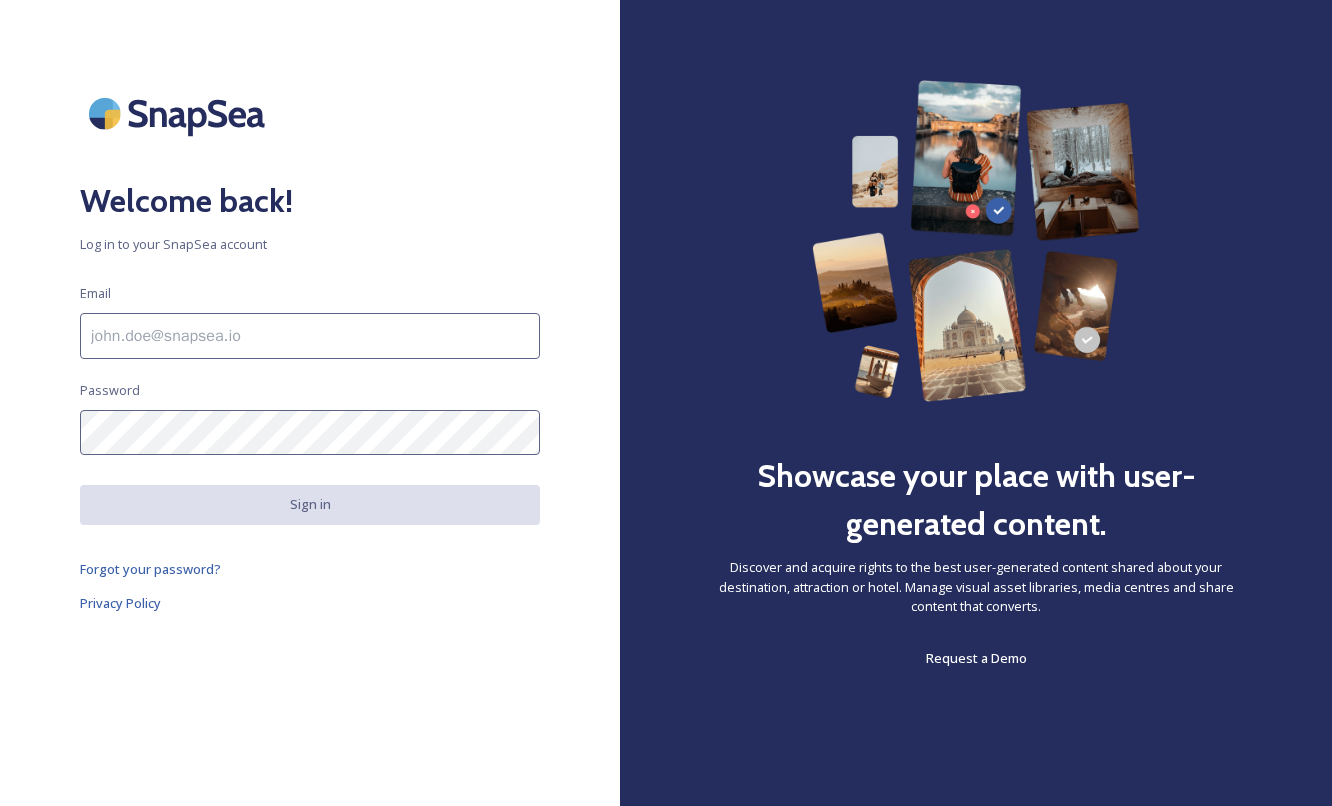 scroll, scrollTop: 0, scrollLeft: 0, axis: both 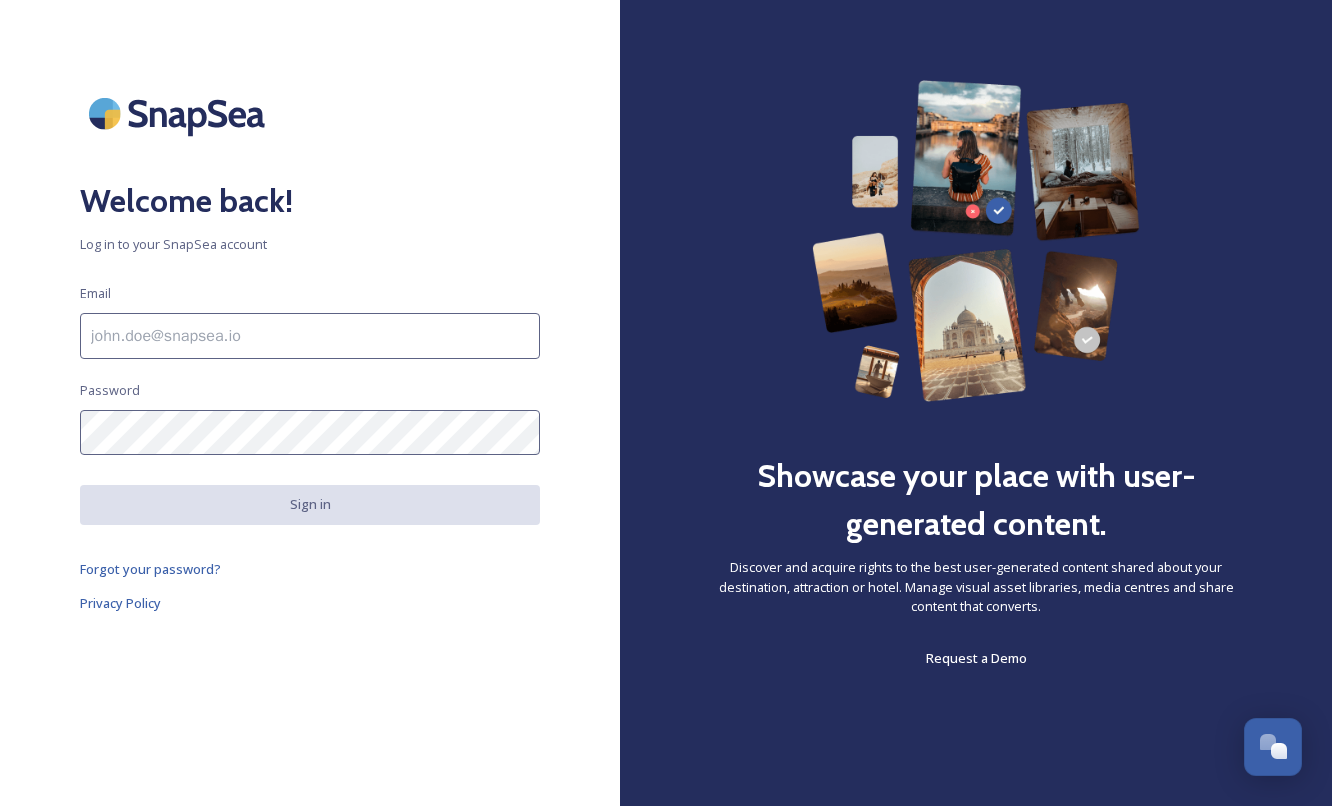type on "[EMAIL]" 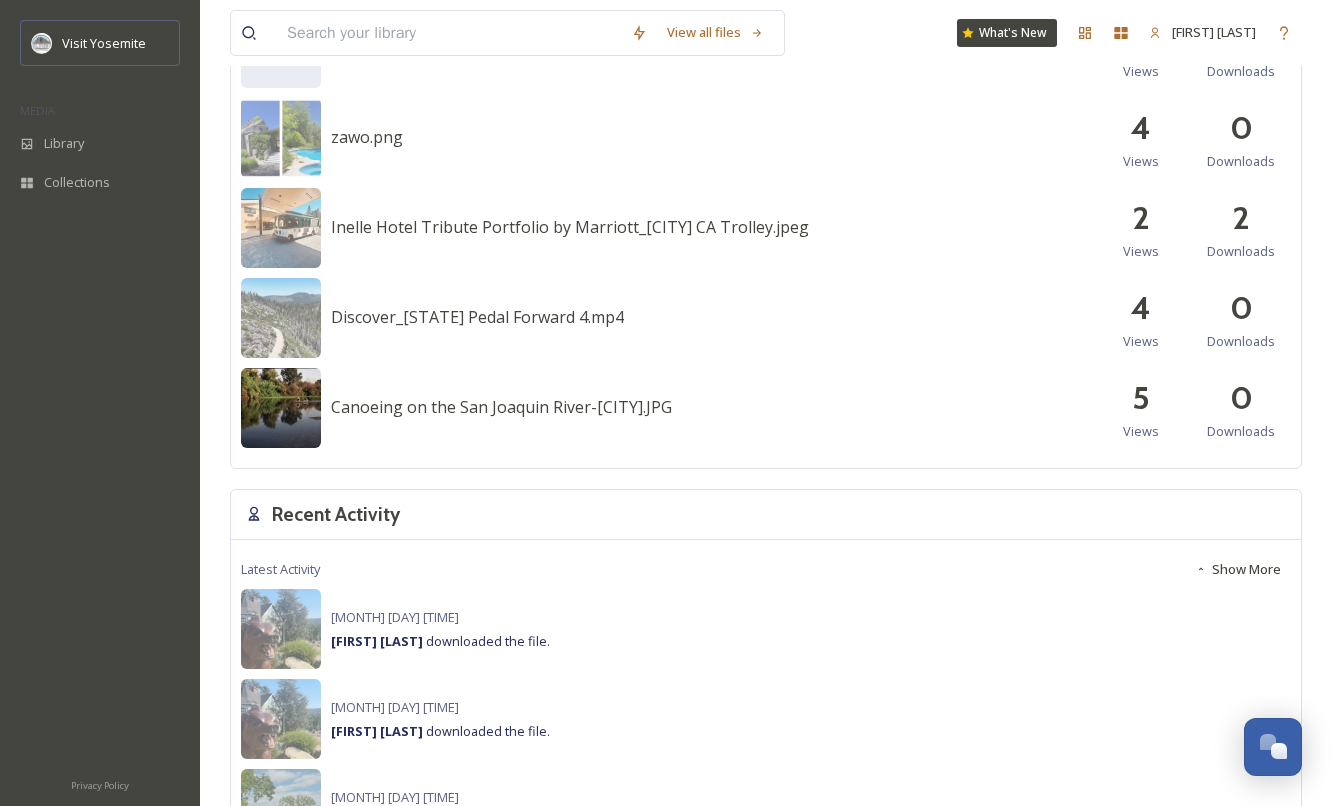 scroll, scrollTop: 989, scrollLeft: 0, axis: vertical 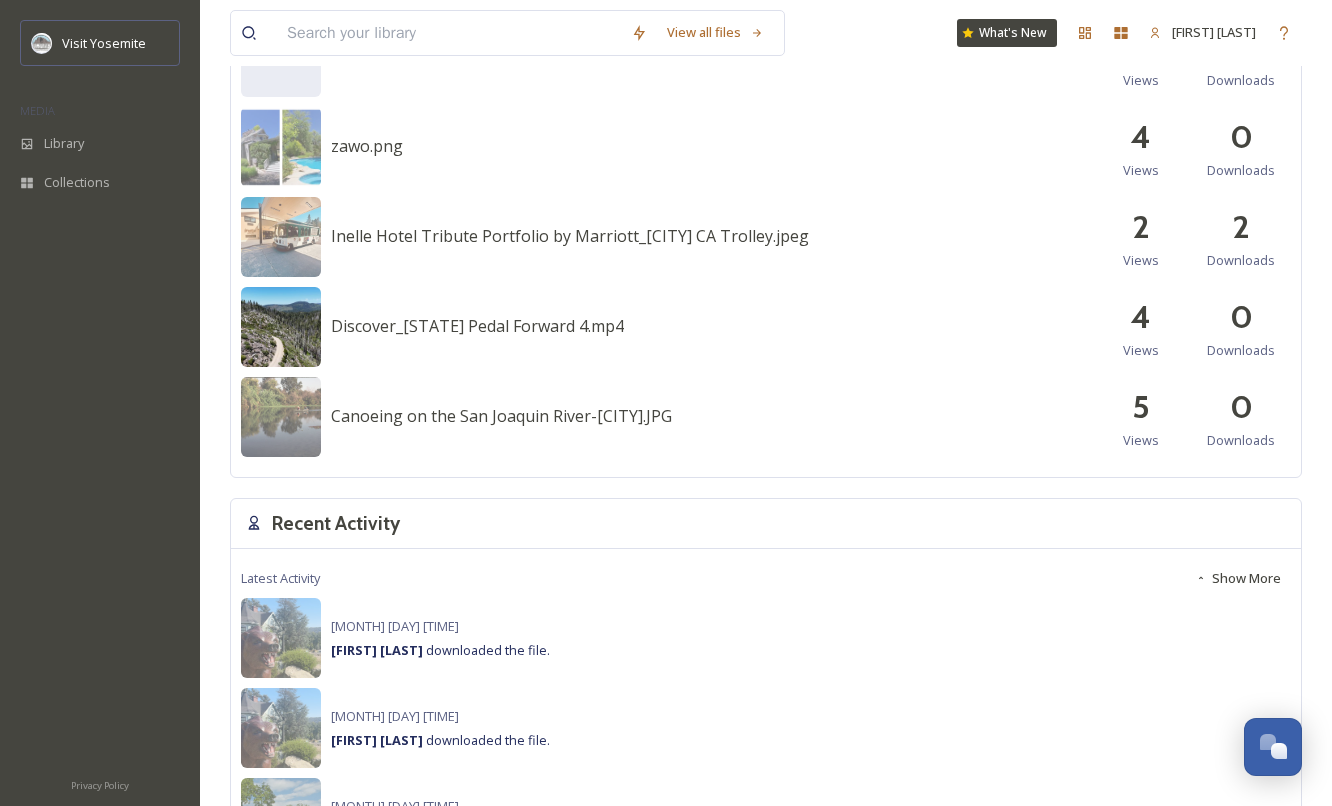 click at bounding box center [281, 327] 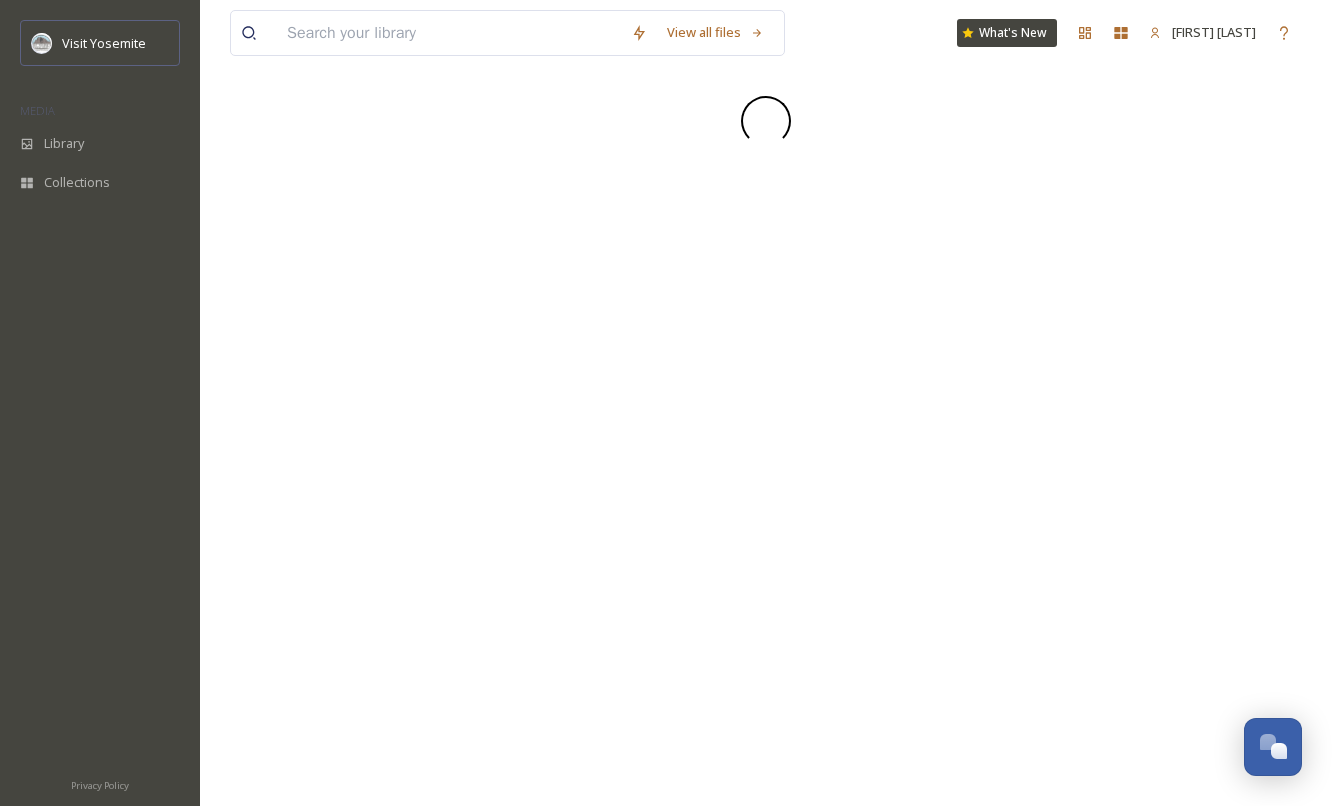 scroll, scrollTop: 0, scrollLeft: 0, axis: both 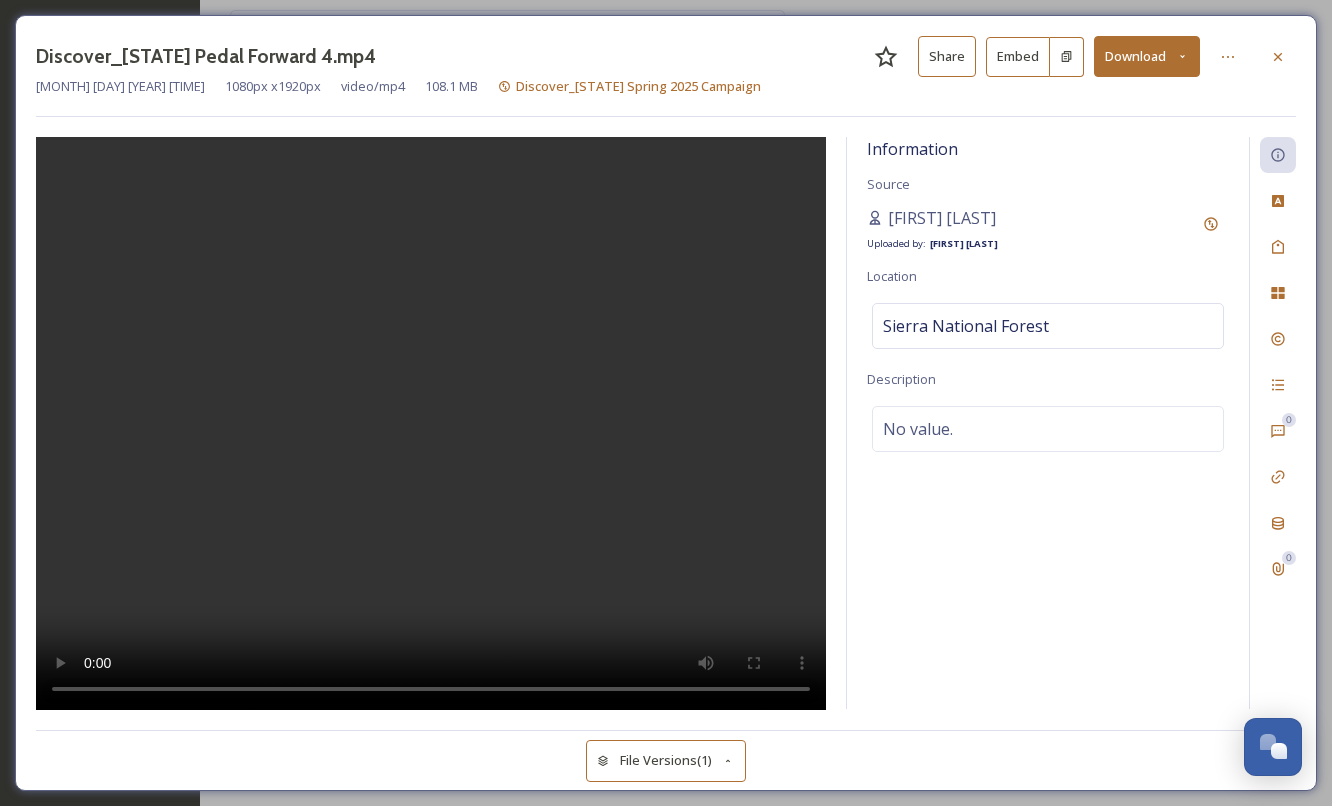click on "Download" at bounding box center [1147, 56] 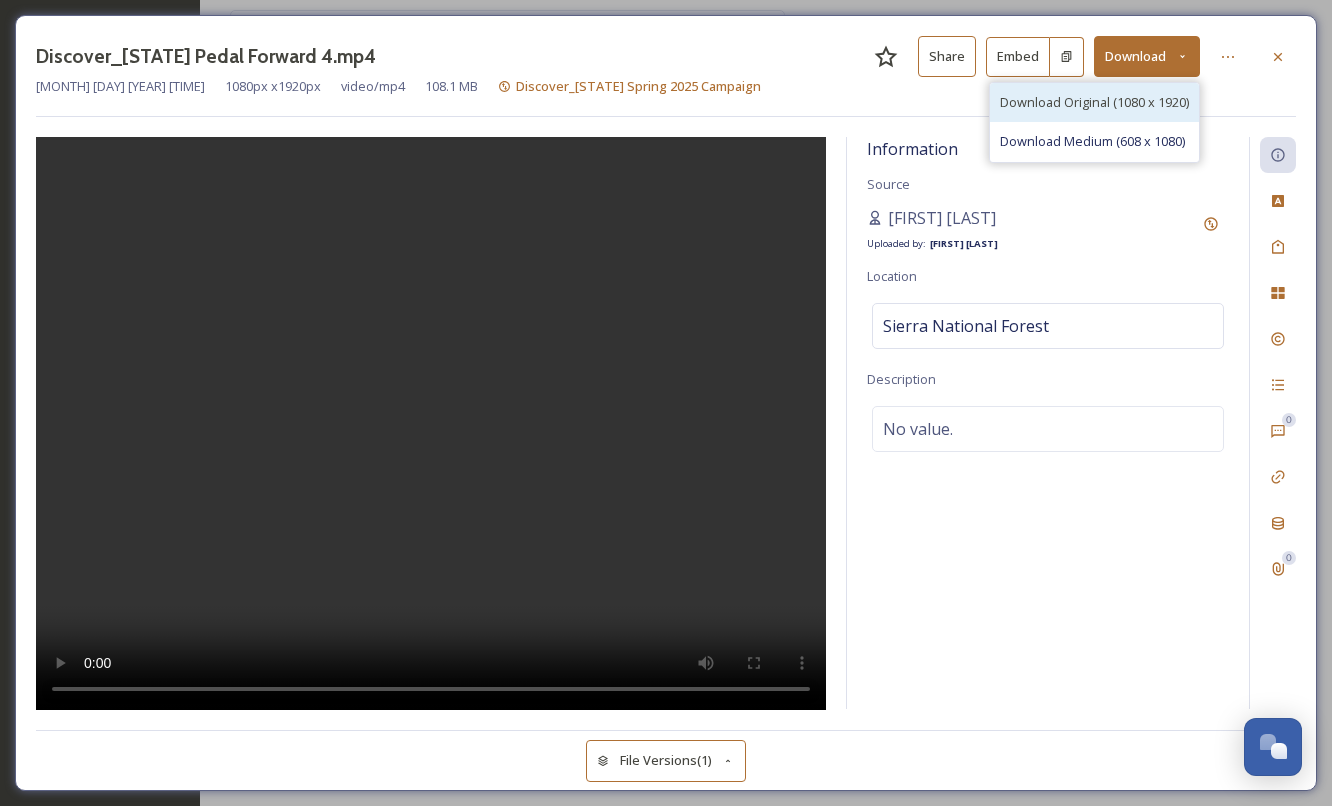 click on "Download Original (1080 x 1920)" at bounding box center (1094, 102) 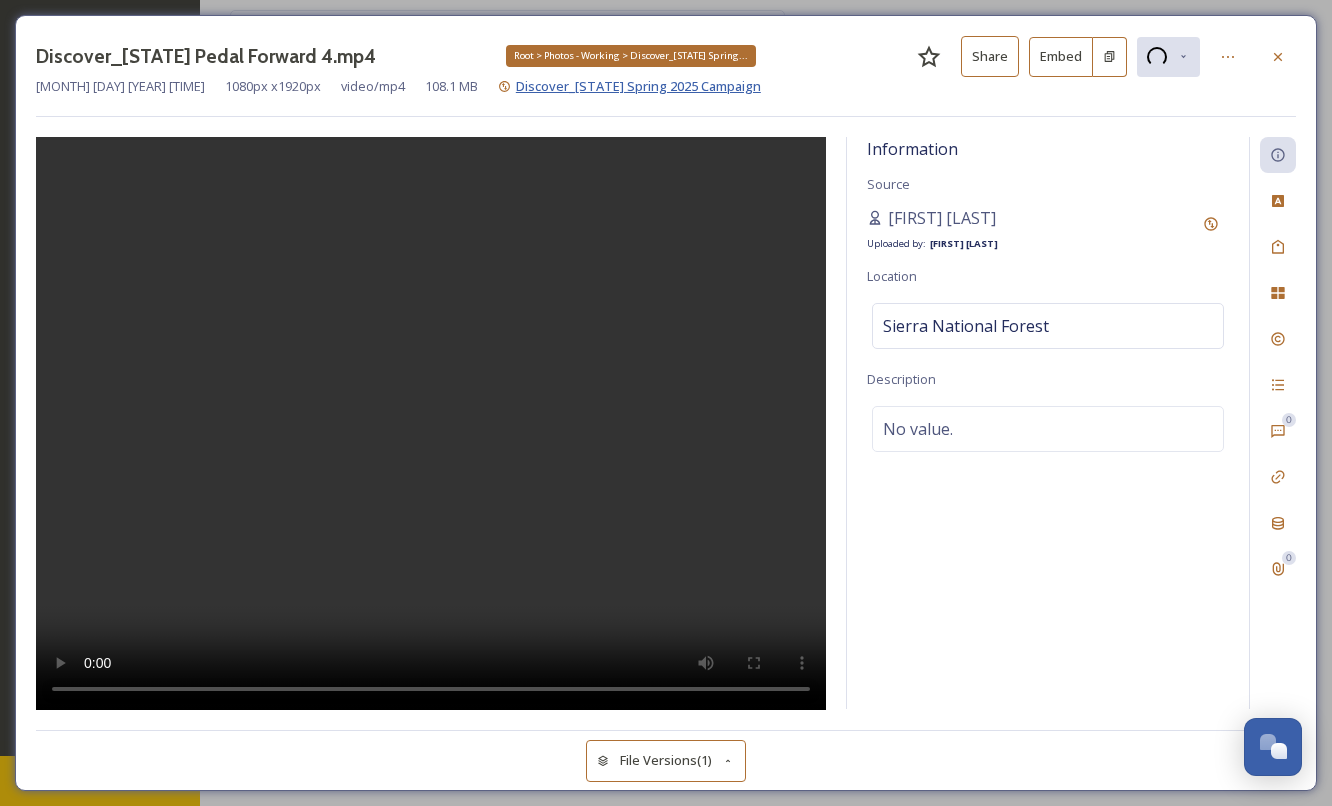 click on "Discover_[STATE] Spring 2025 Campaign" at bounding box center (638, 86) 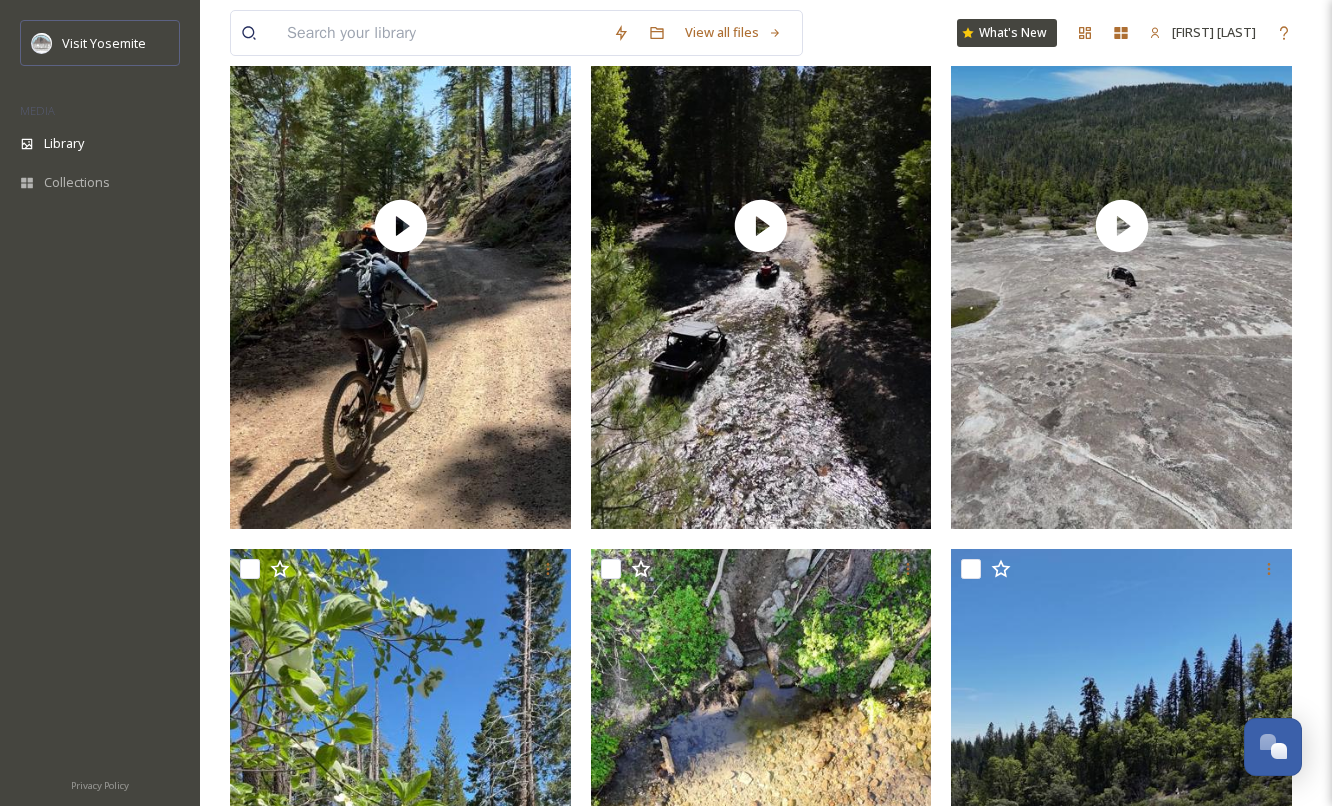 scroll, scrollTop: 713, scrollLeft: 0, axis: vertical 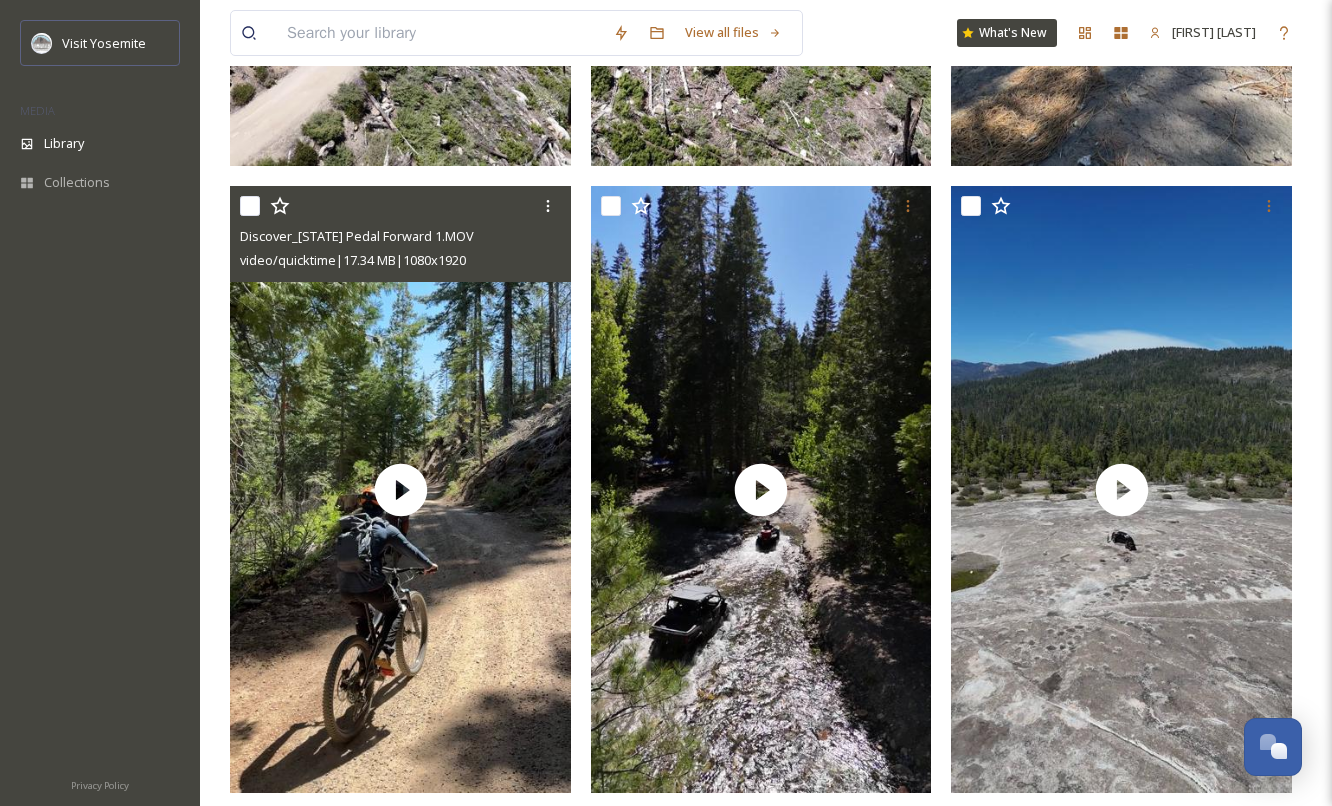 click at bounding box center (250, 206) 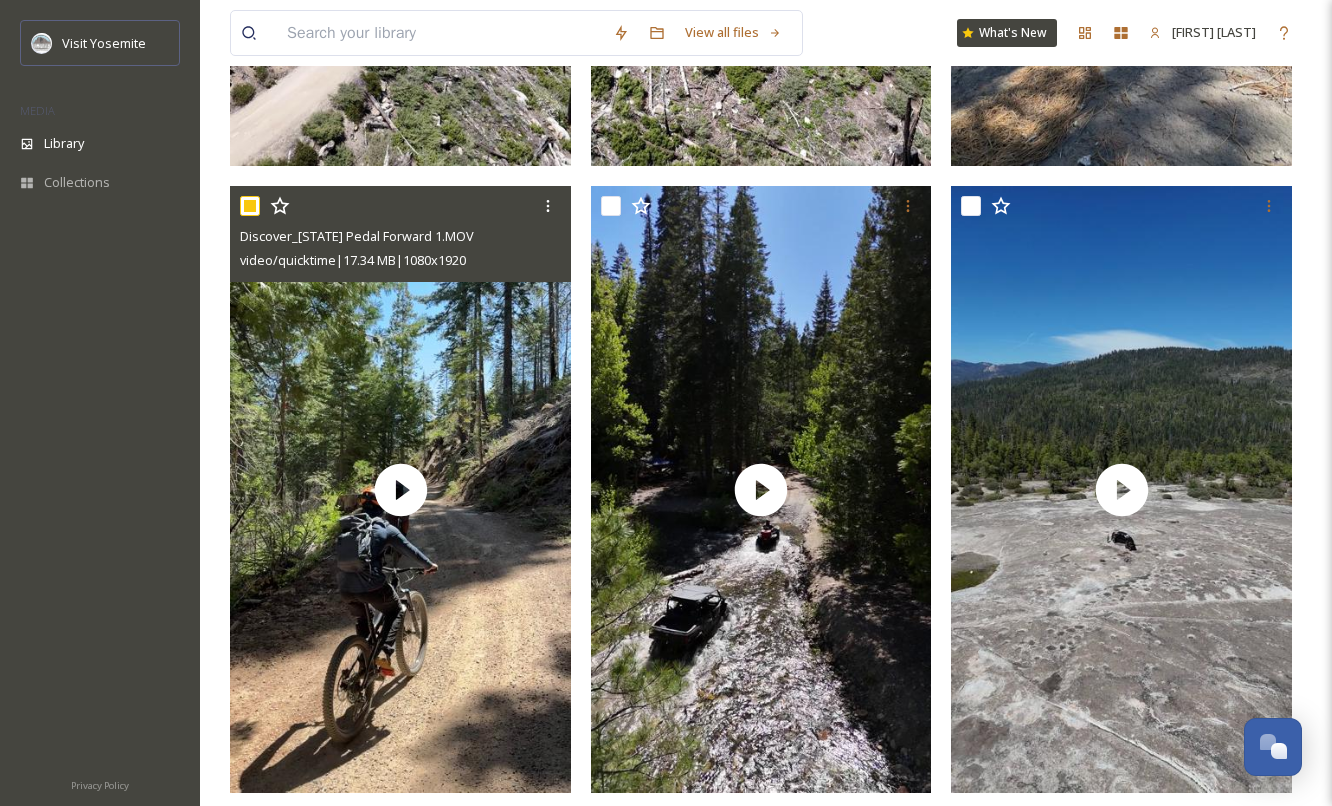 checkbox on "true" 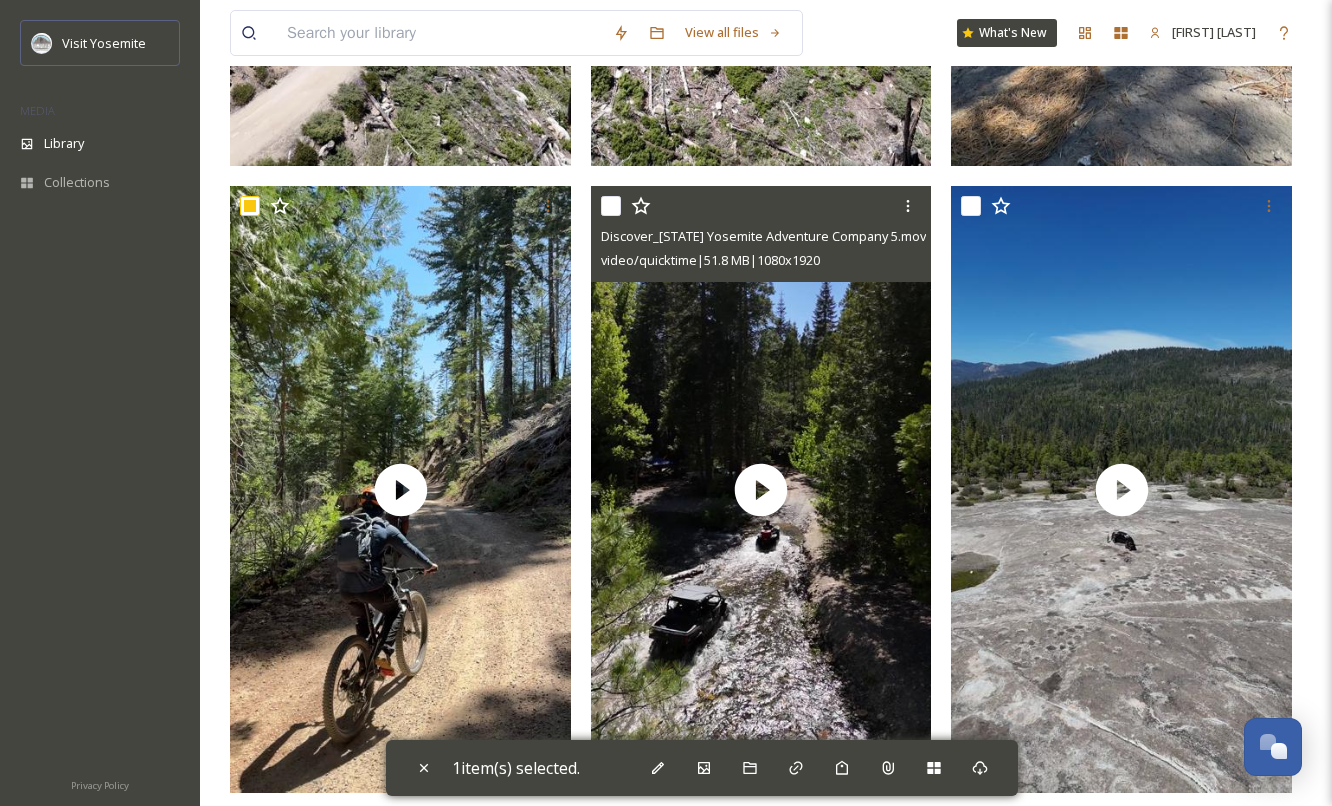 click at bounding box center (611, 206) 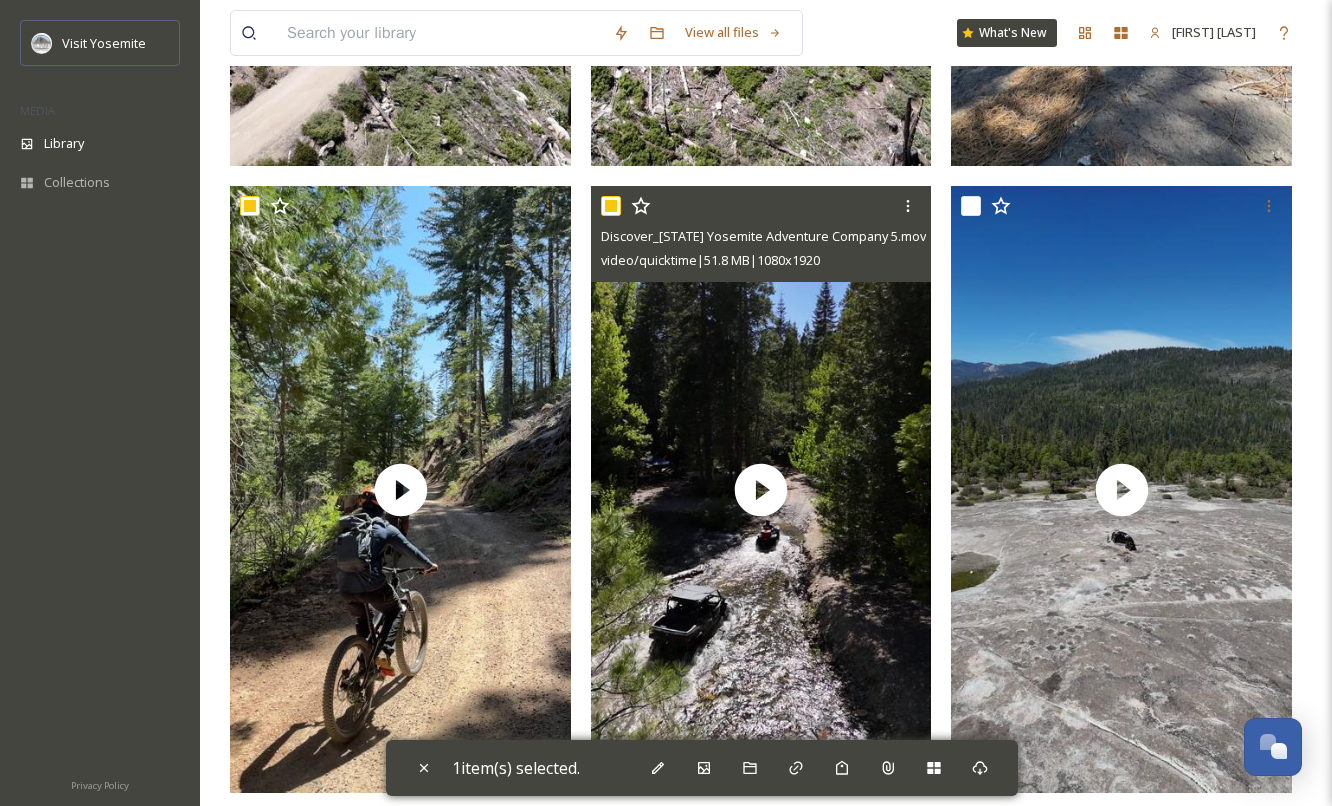 checkbox on "true" 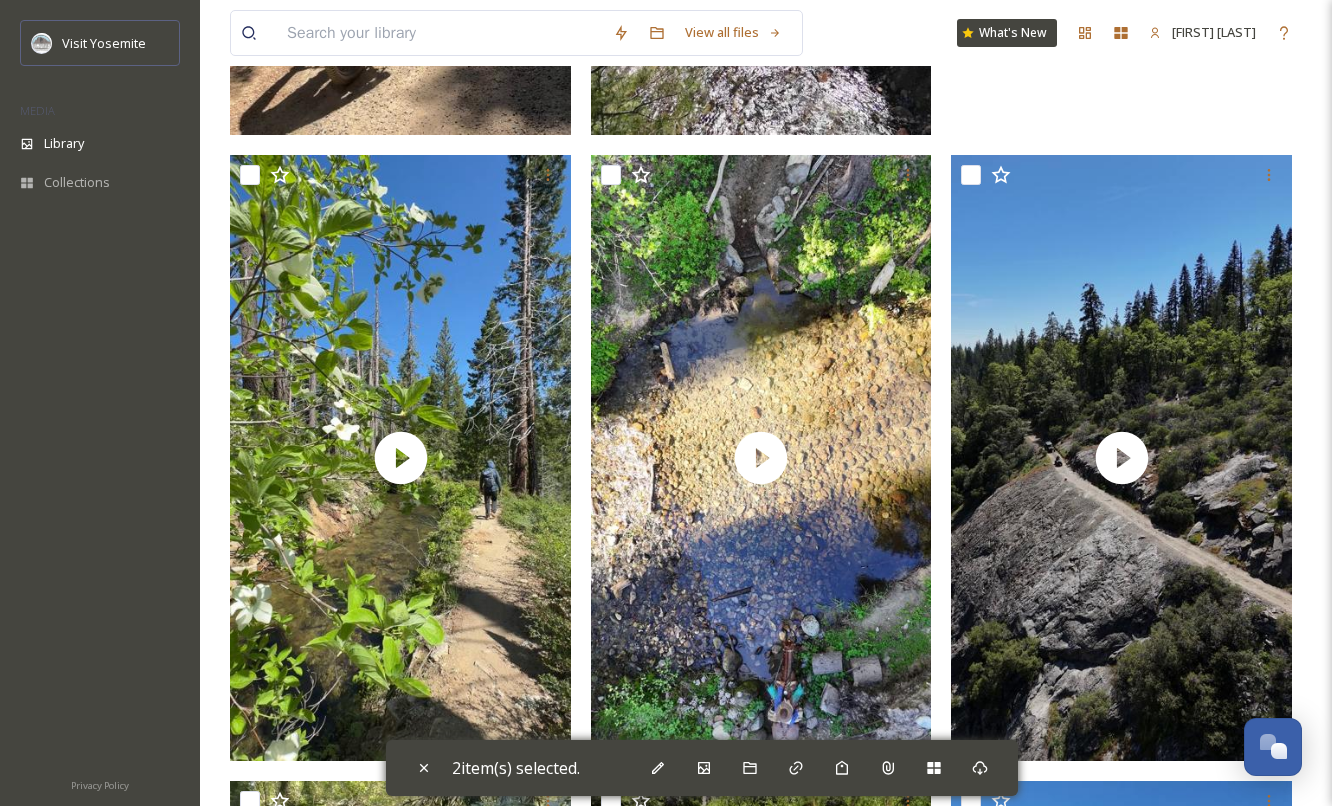 scroll, scrollTop: 1372, scrollLeft: 0, axis: vertical 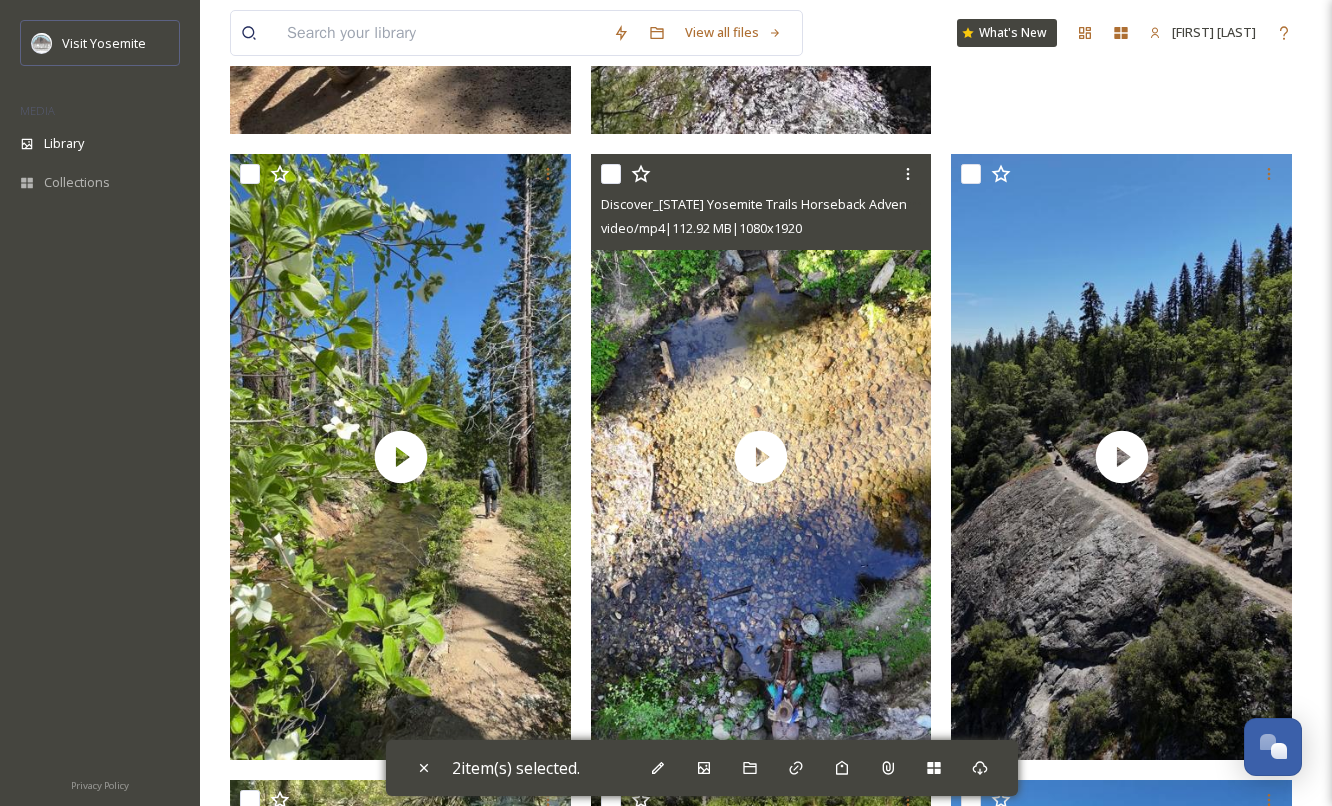 click at bounding box center (611, 174) 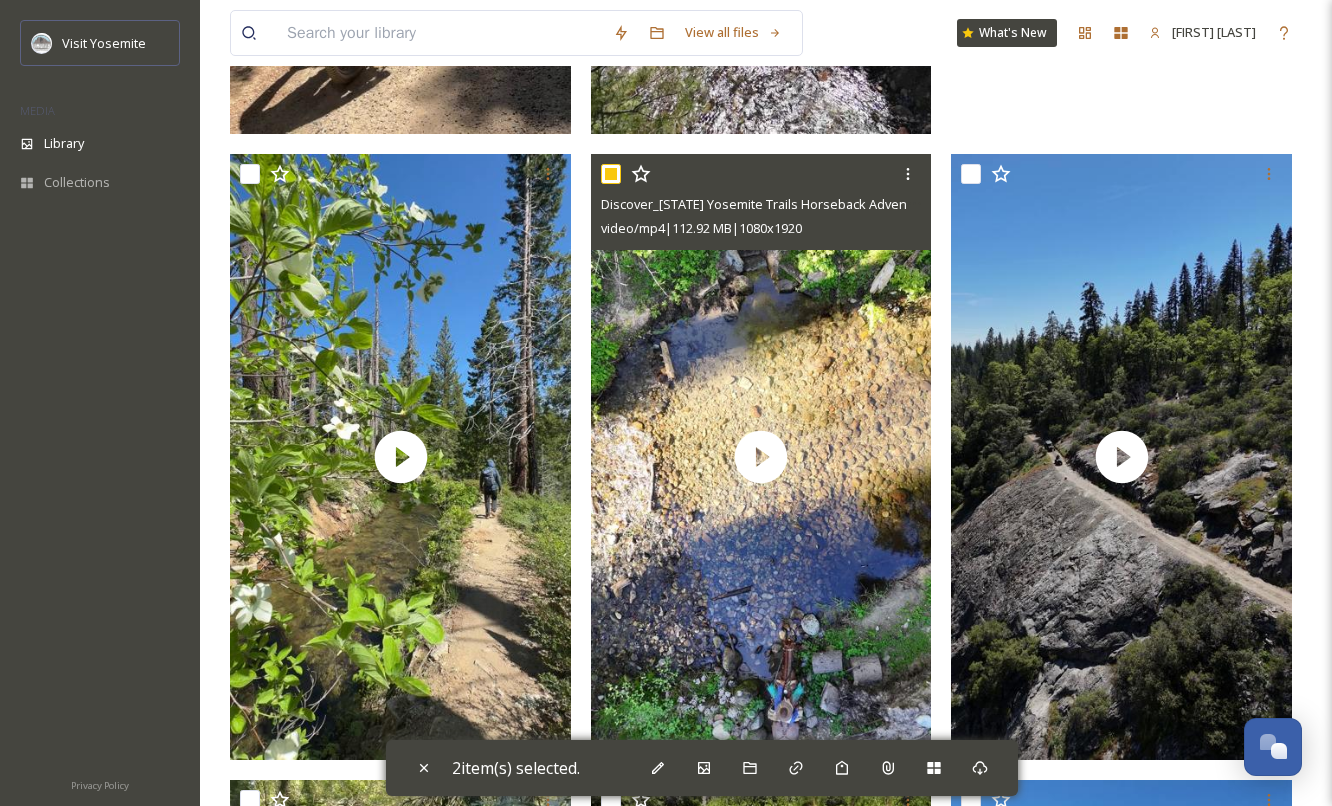 checkbox on "true" 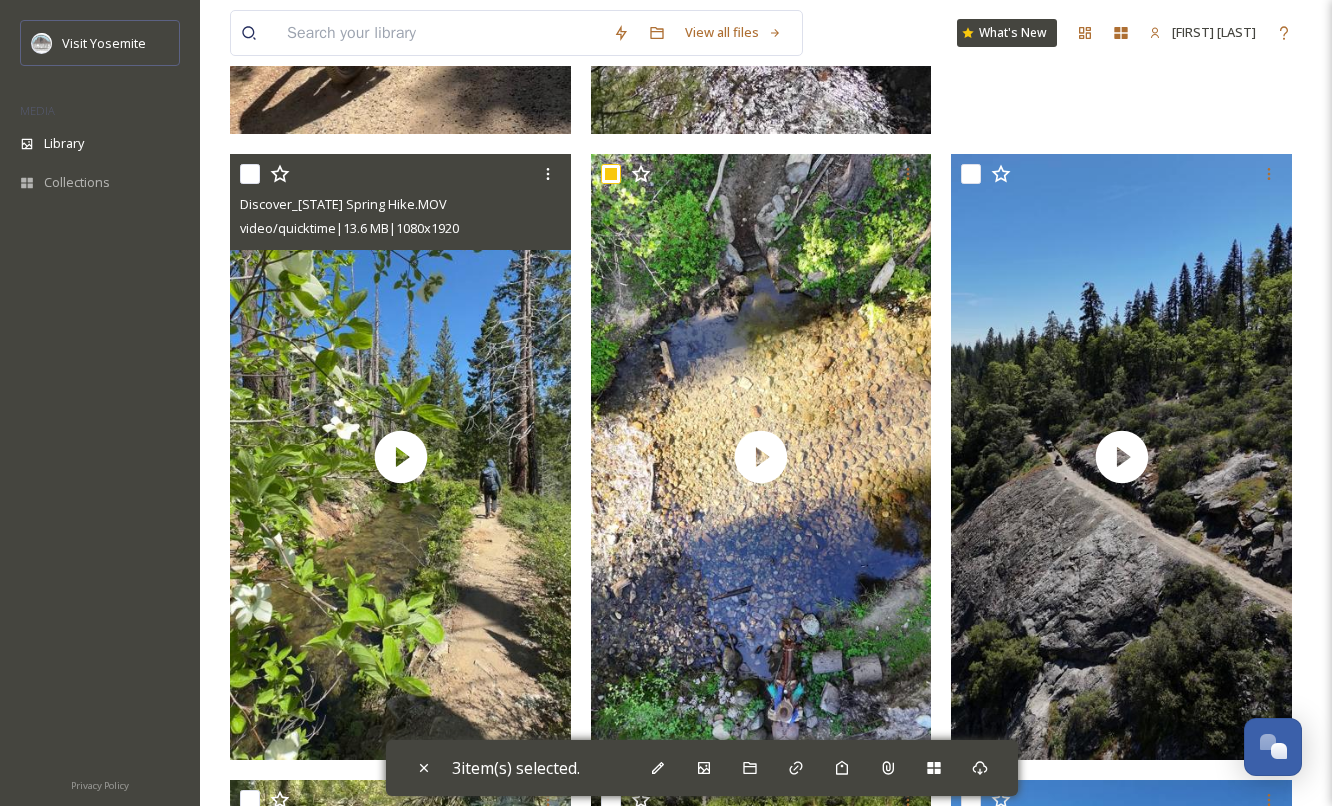 click at bounding box center (250, 174) 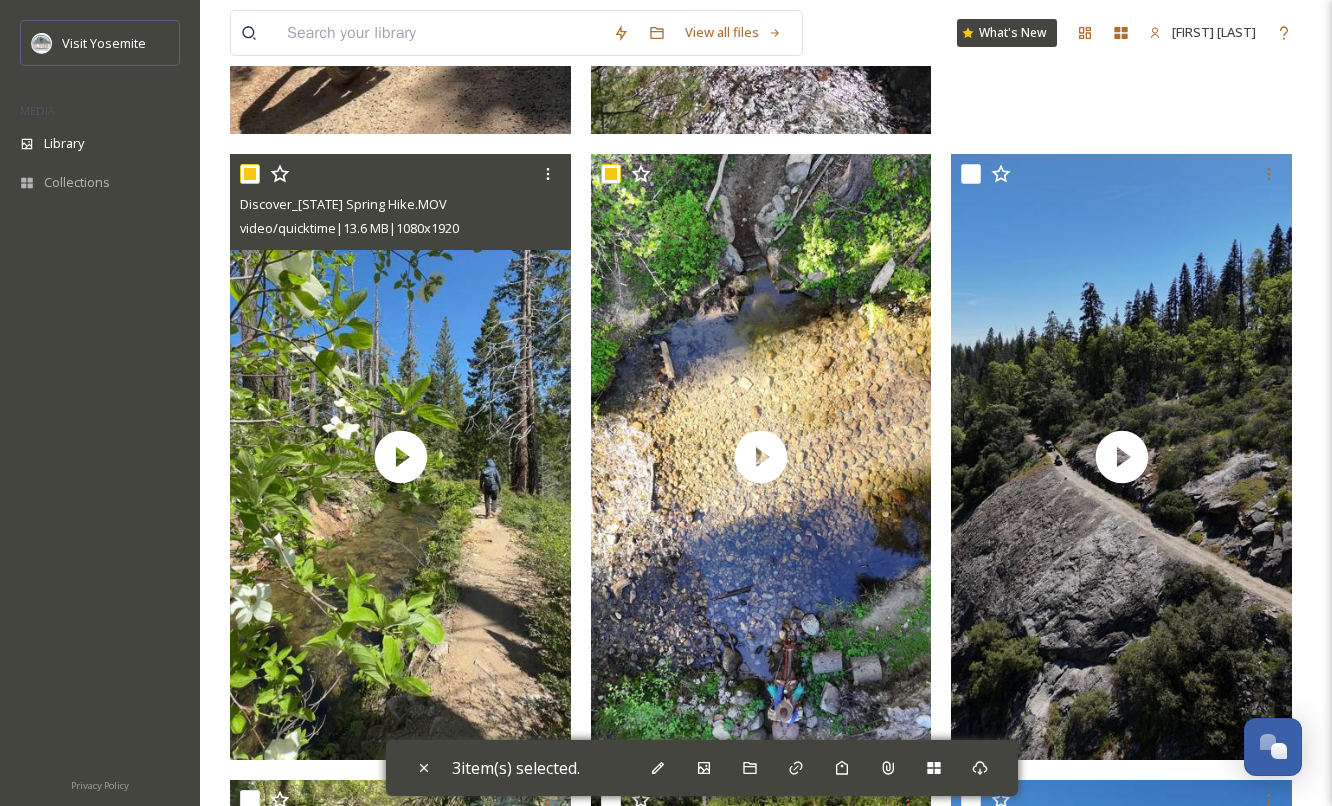 checkbox on "true" 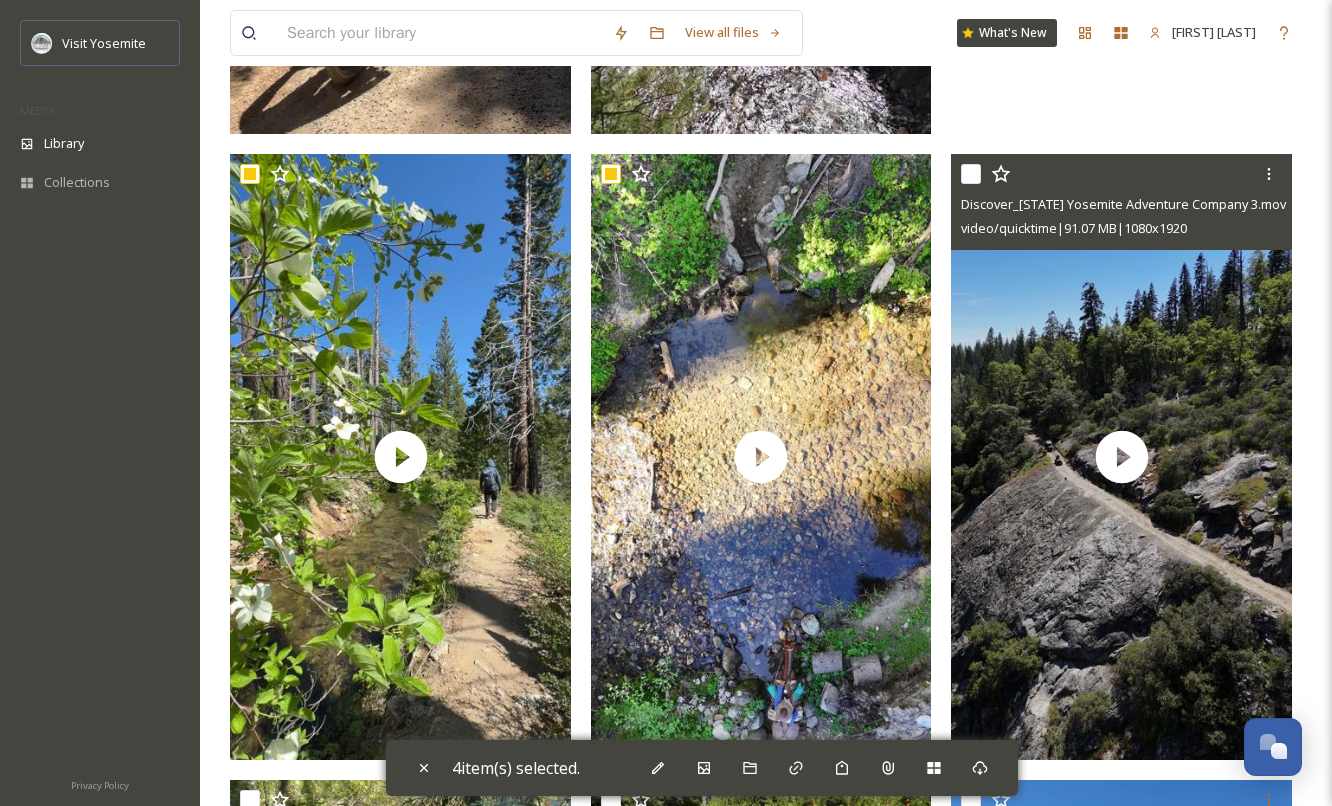 click at bounding box center [971, 174] 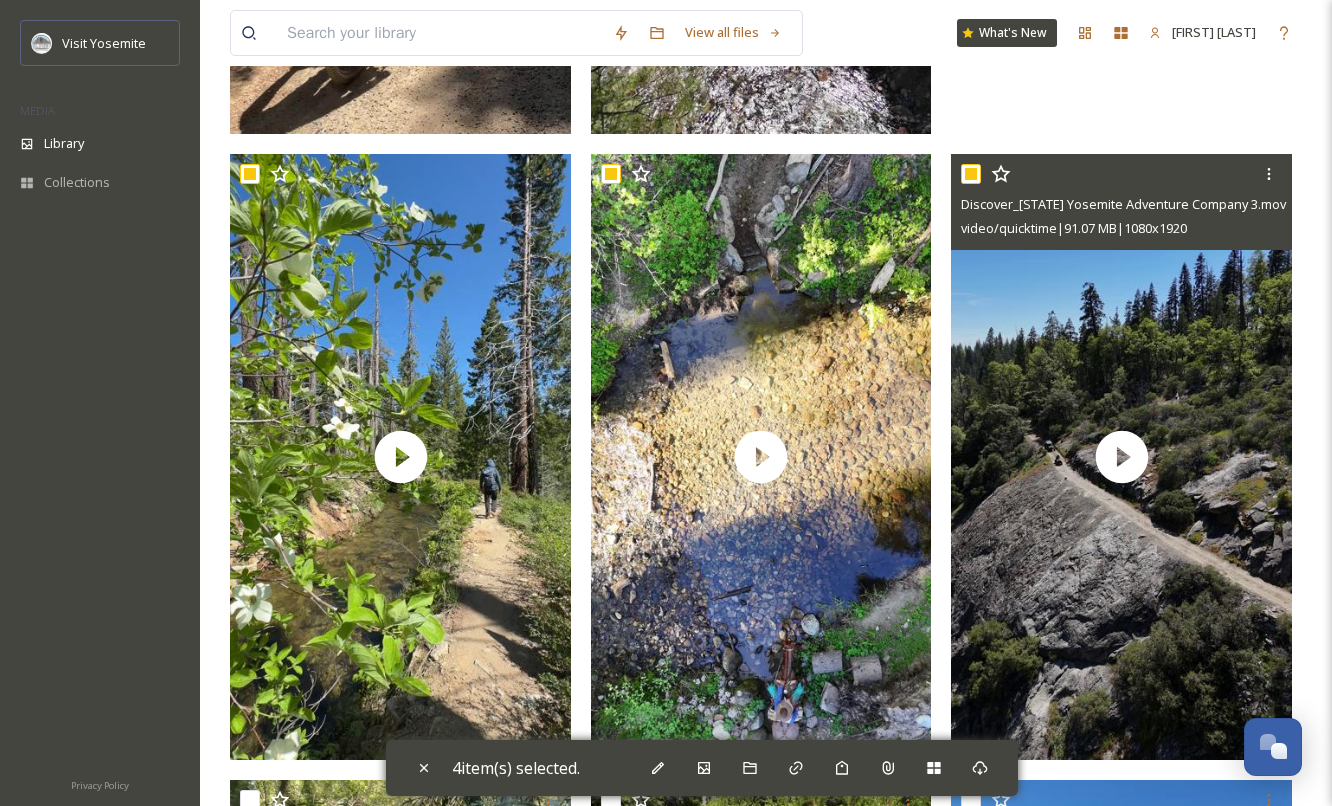 checkbox on "true" 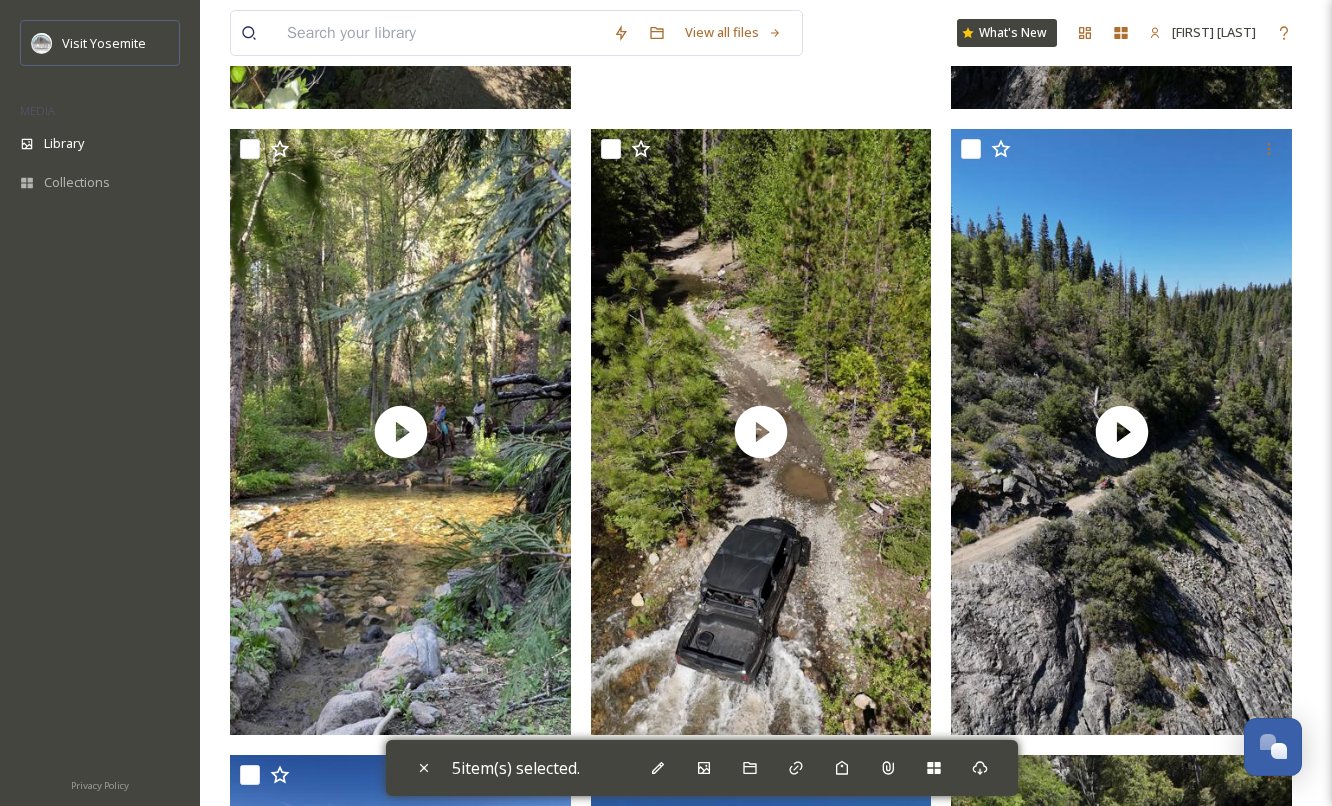 scroll, scrollTop: 2022, scrollLeft: 0, axis: vertical 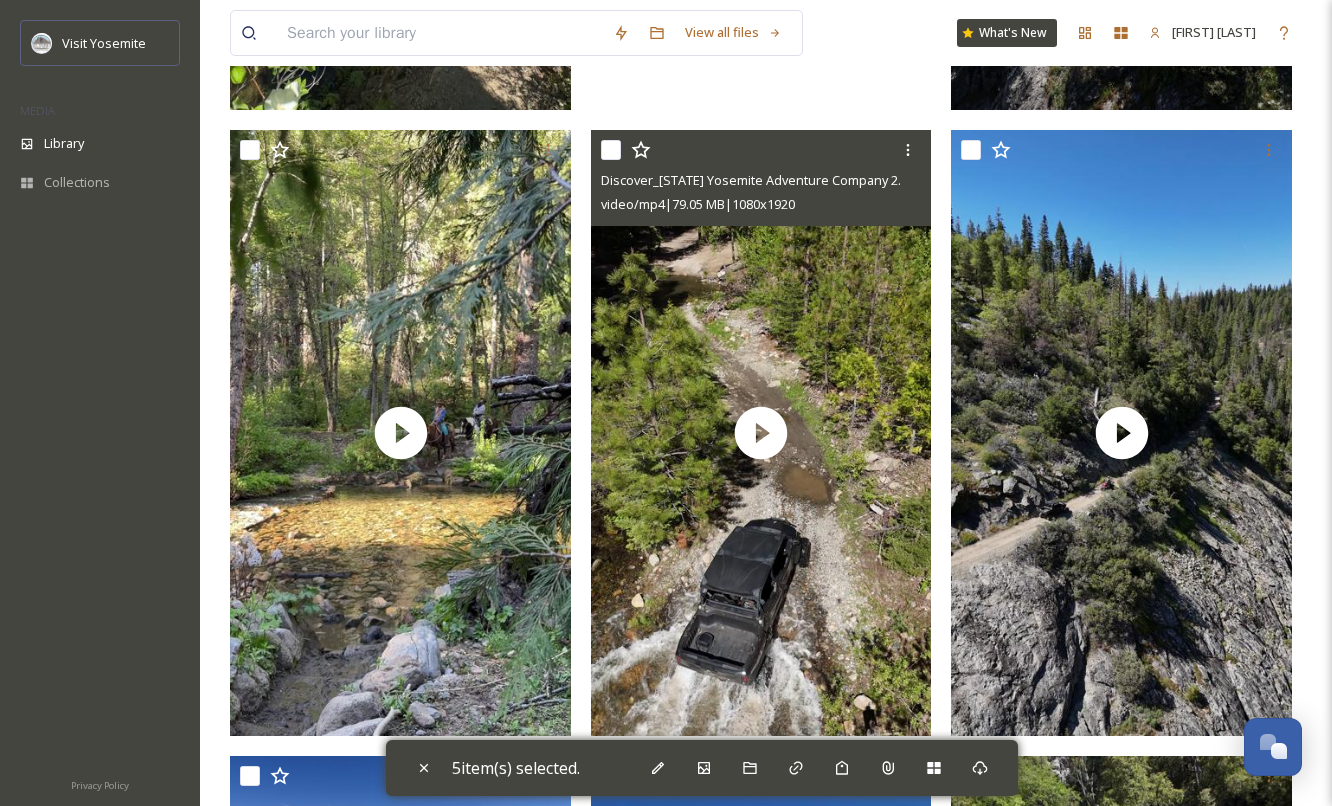 click at bounding box center [611, 150] 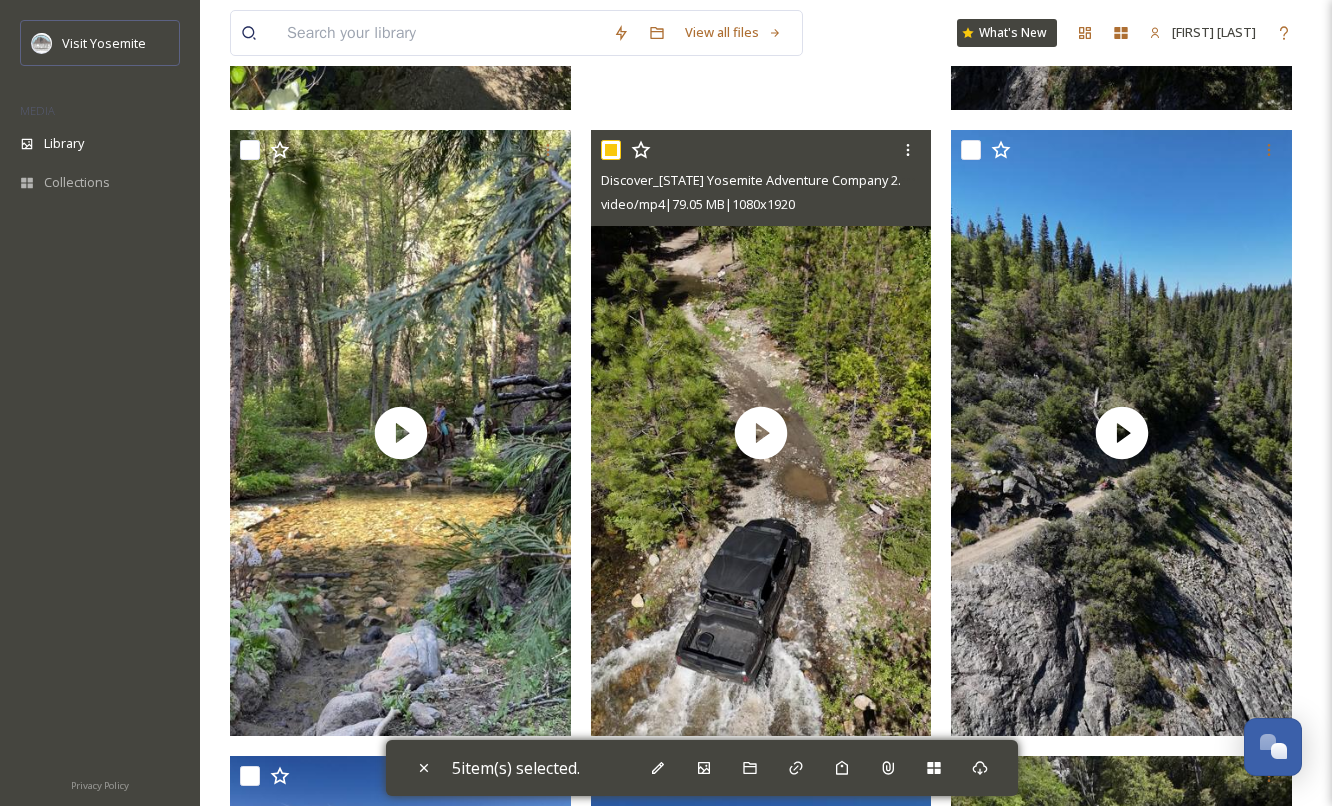 checkbox on "true" 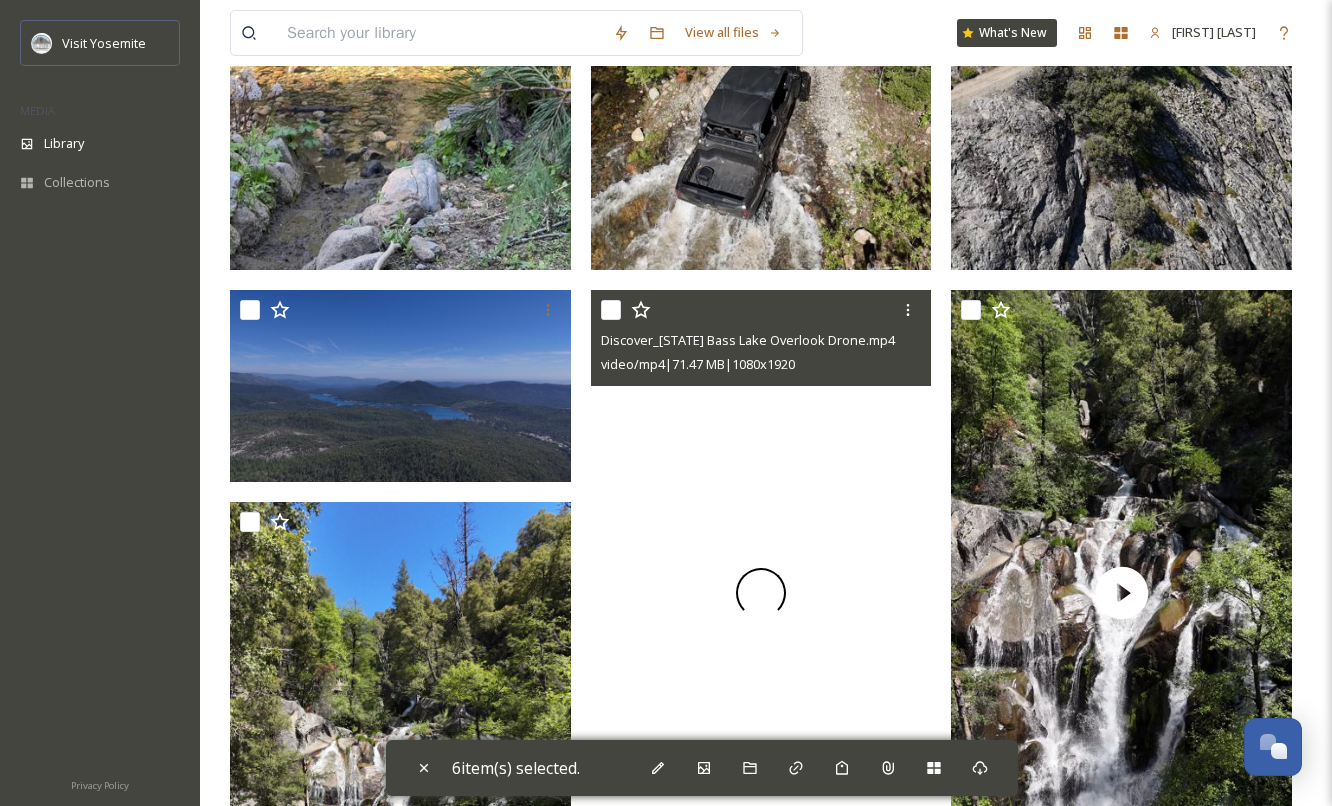 scroll, scrollTop: 2614, scrollLeft: 0, axis: vertical 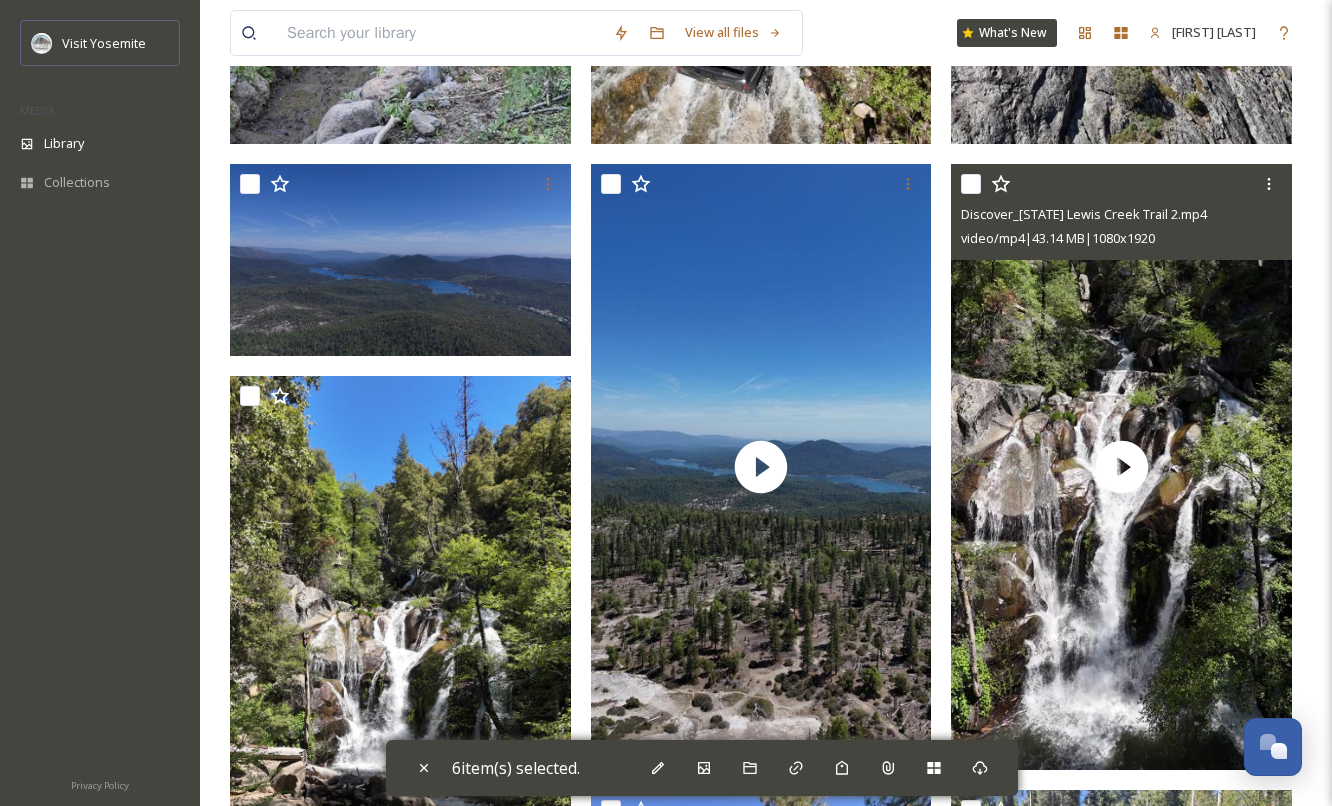 click at bounding box center [971, 184] 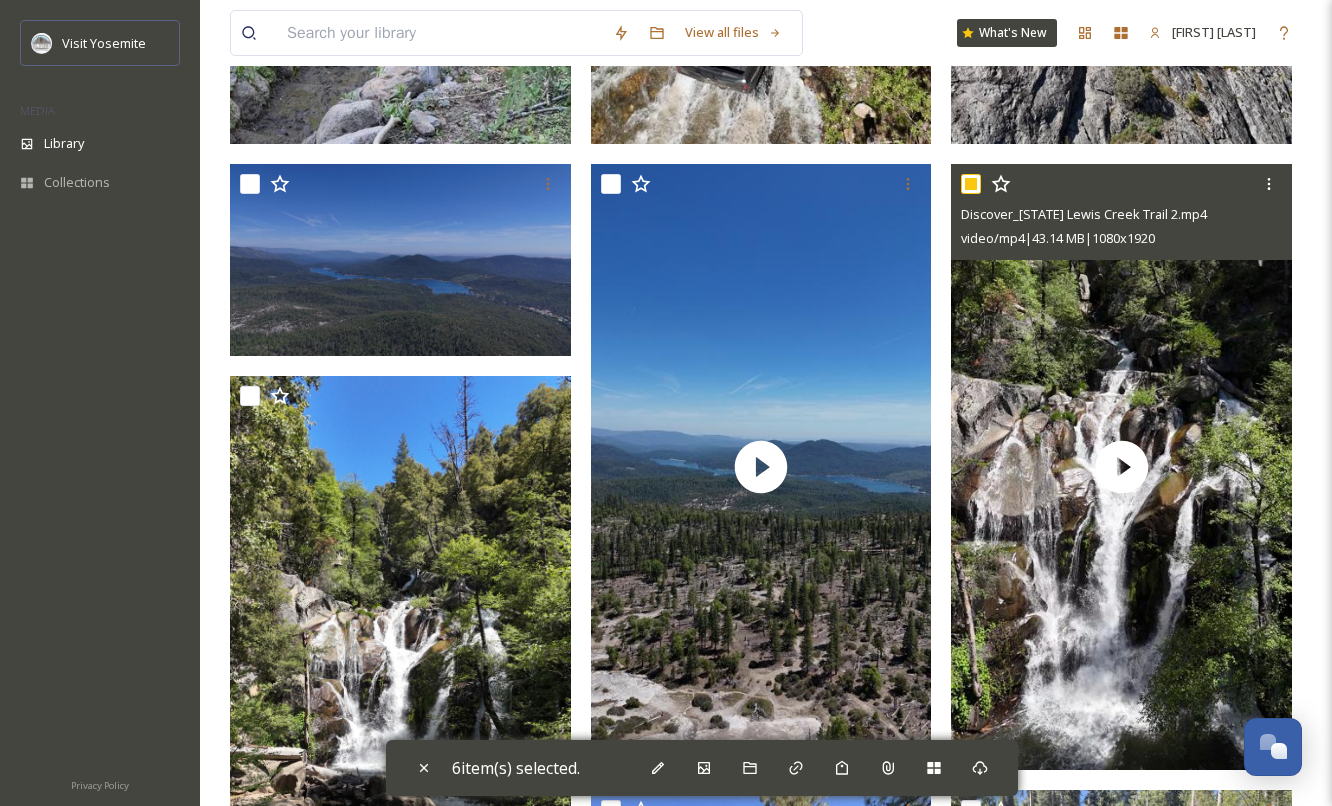 checkbox on "true" 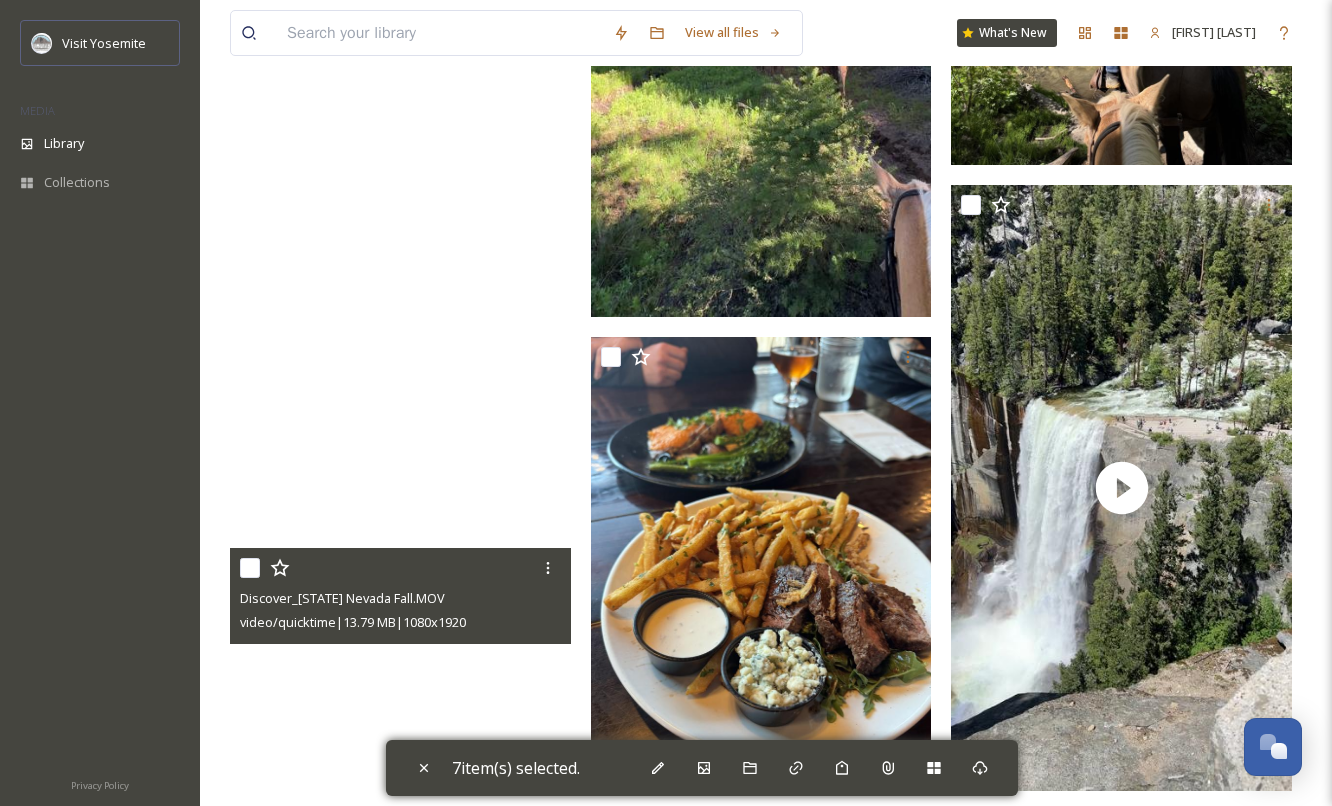 scroll, scrollTop: 3686, scrollLeft: 0, axis: vertical 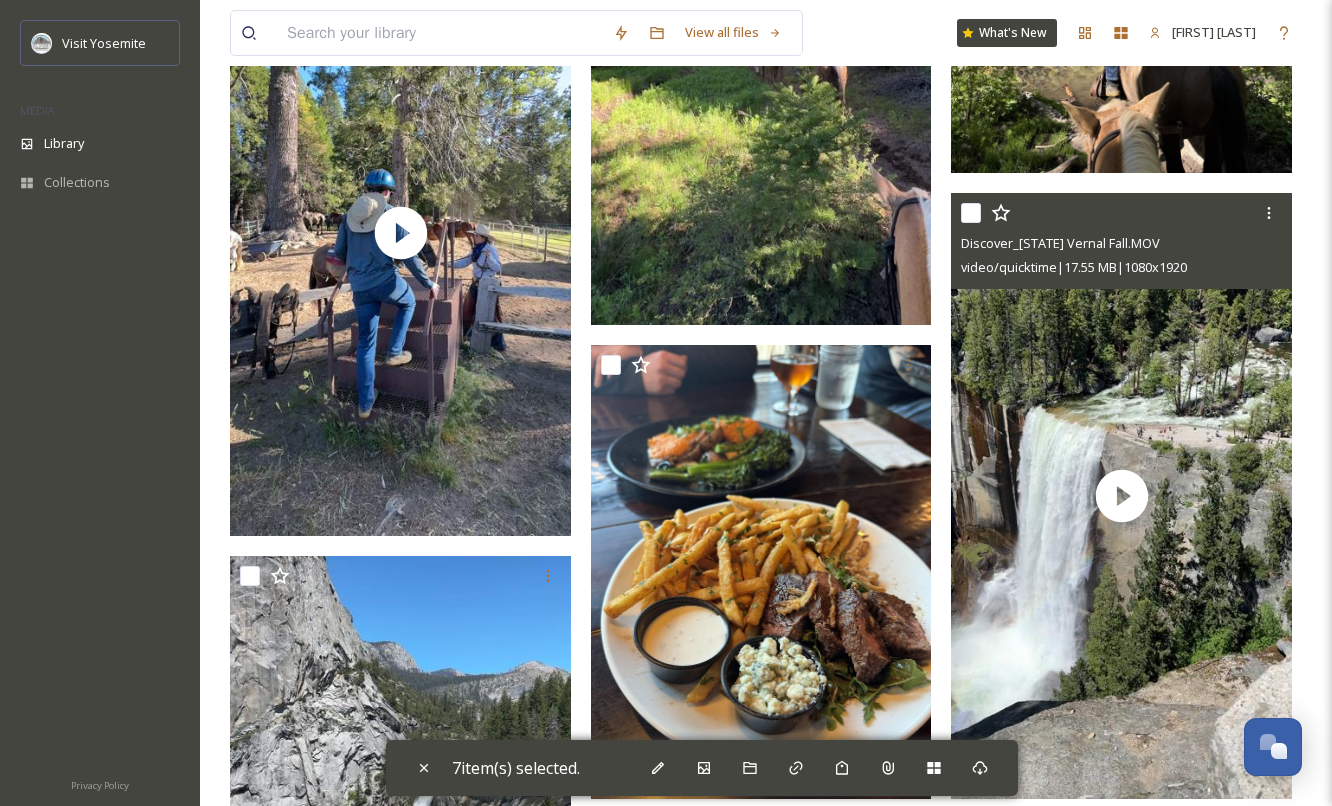 click at bounding box center (971, 213) 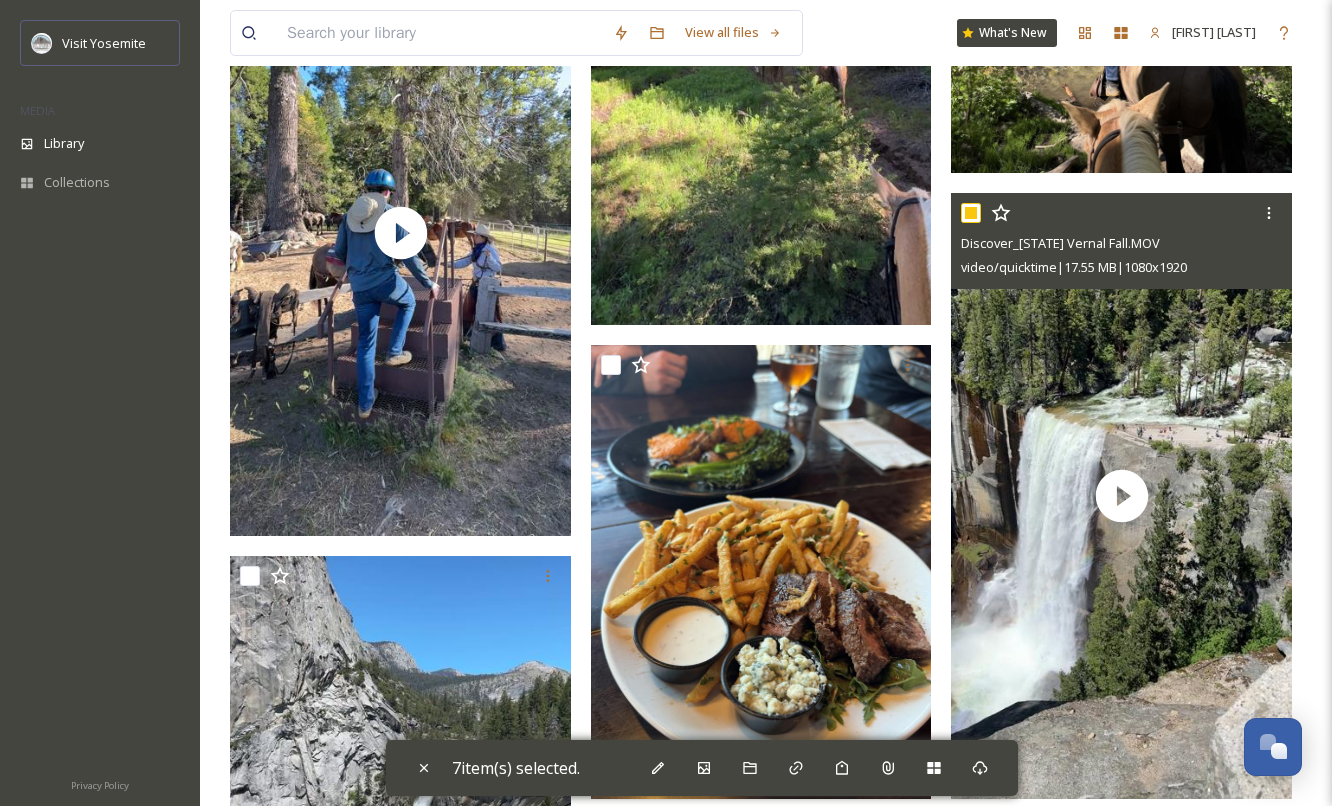 checkbox on "true" 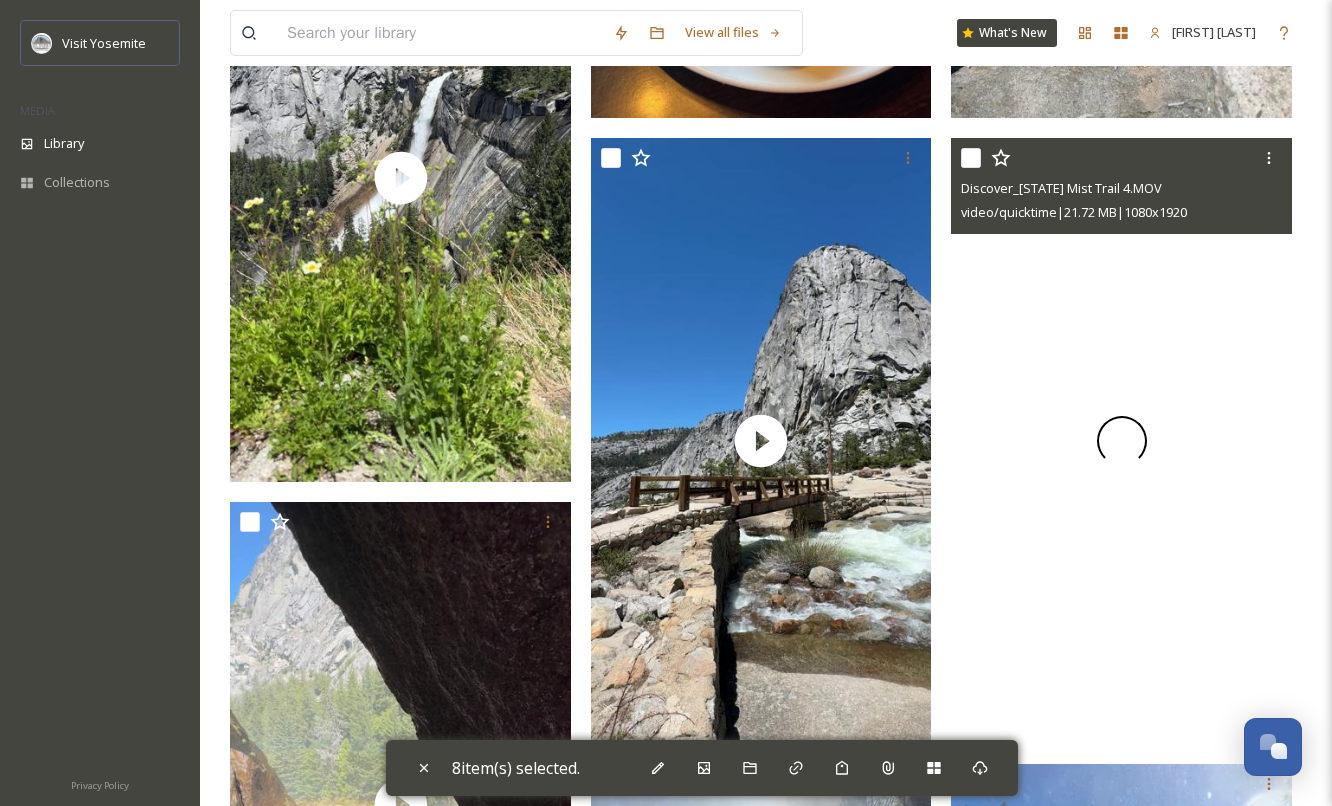 scroll, scrollTop: 4356, scrollLeft: 0, axis: vertical 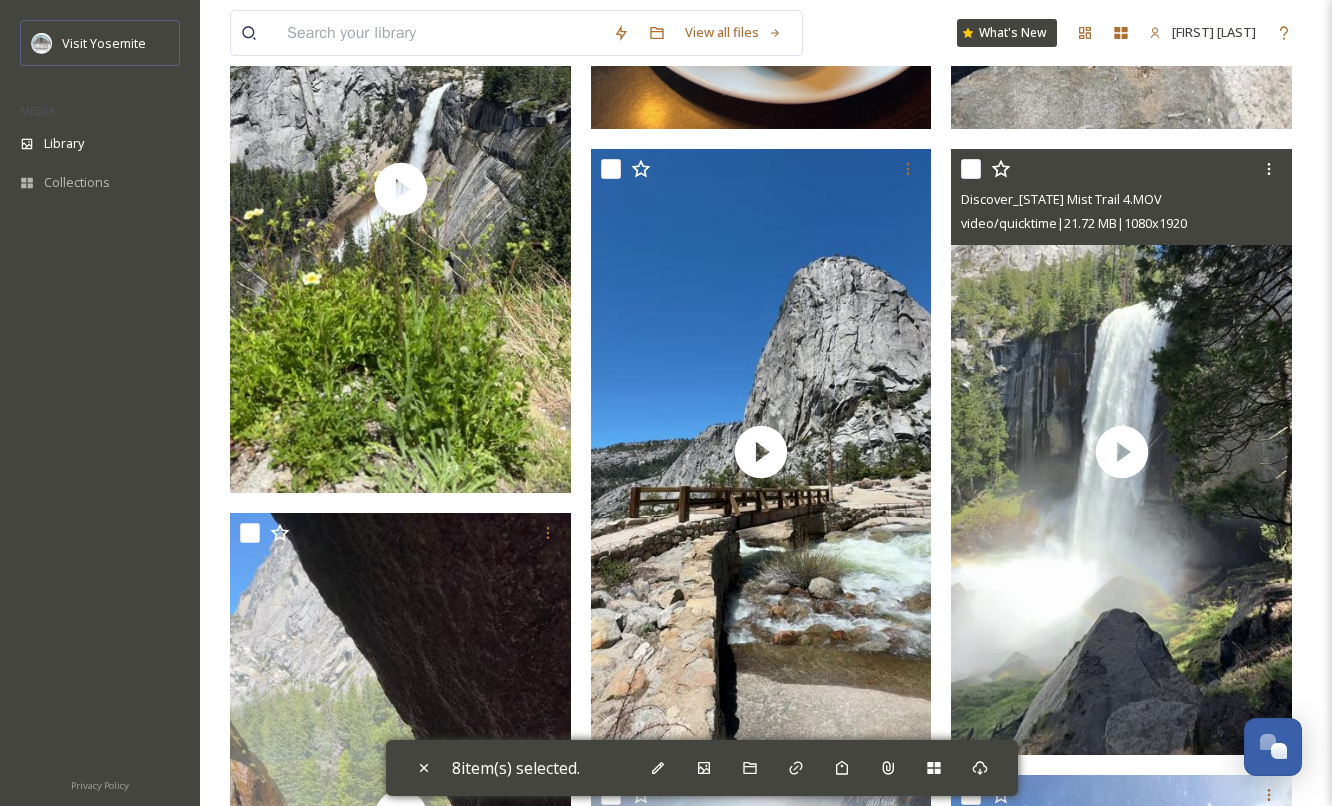 click at bounding box center (971, 169) 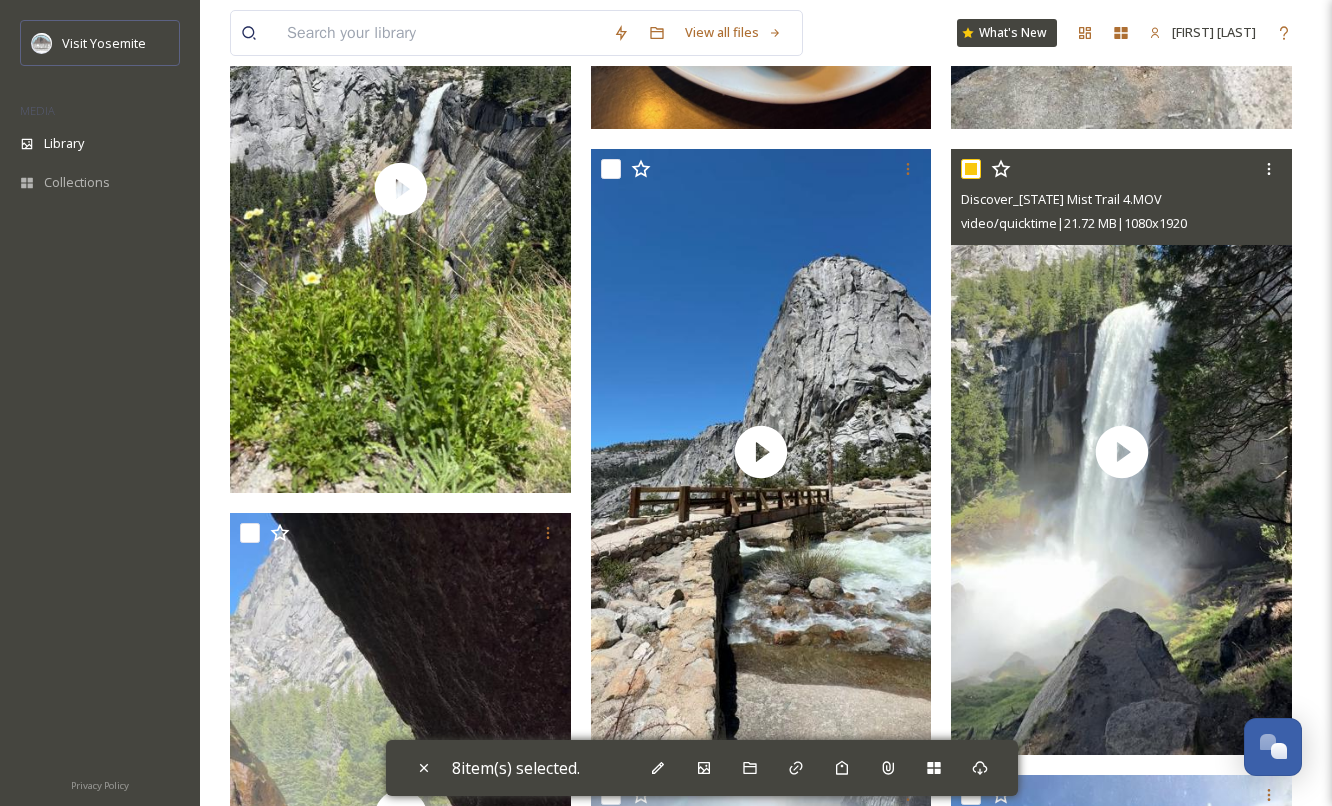 checkbox on "true" 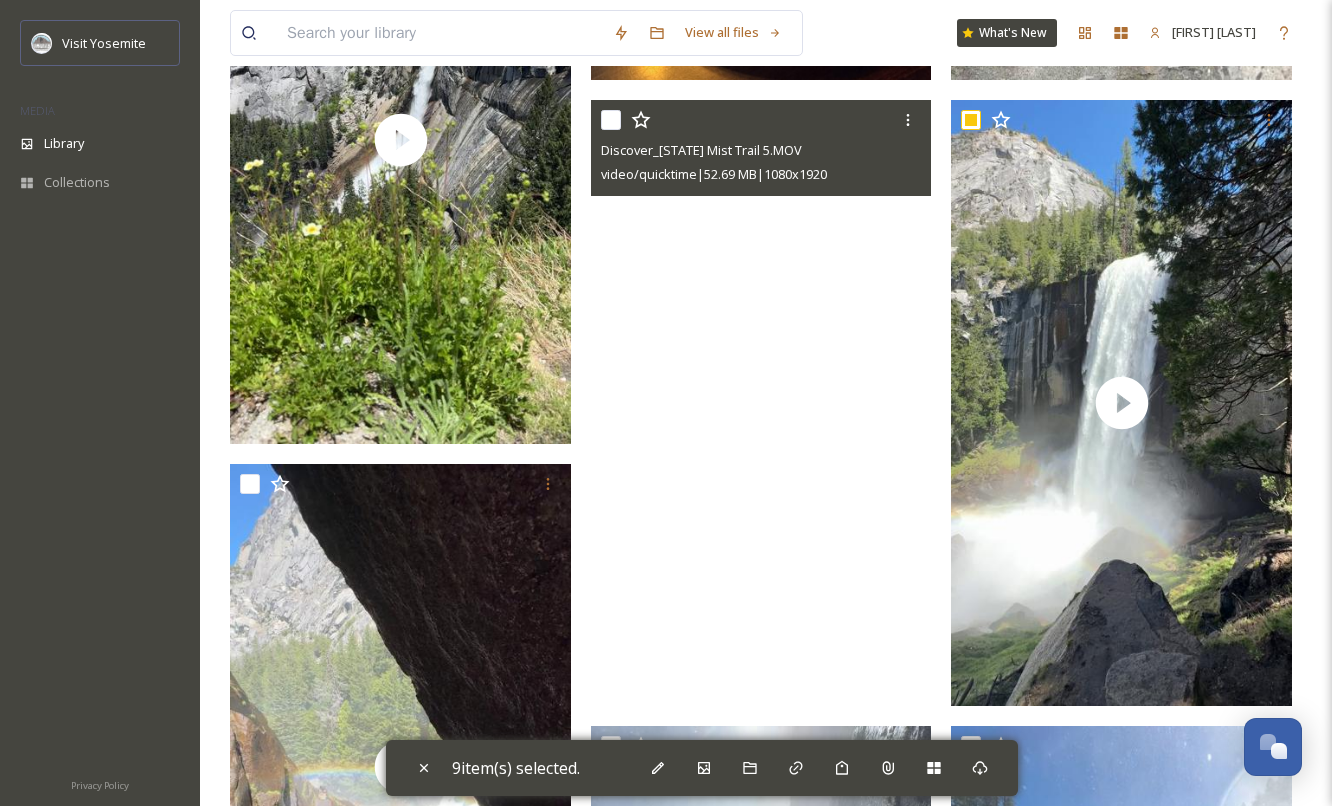 scroll, scrollTop: 4390, scrollLeft: 0, axis: vertical 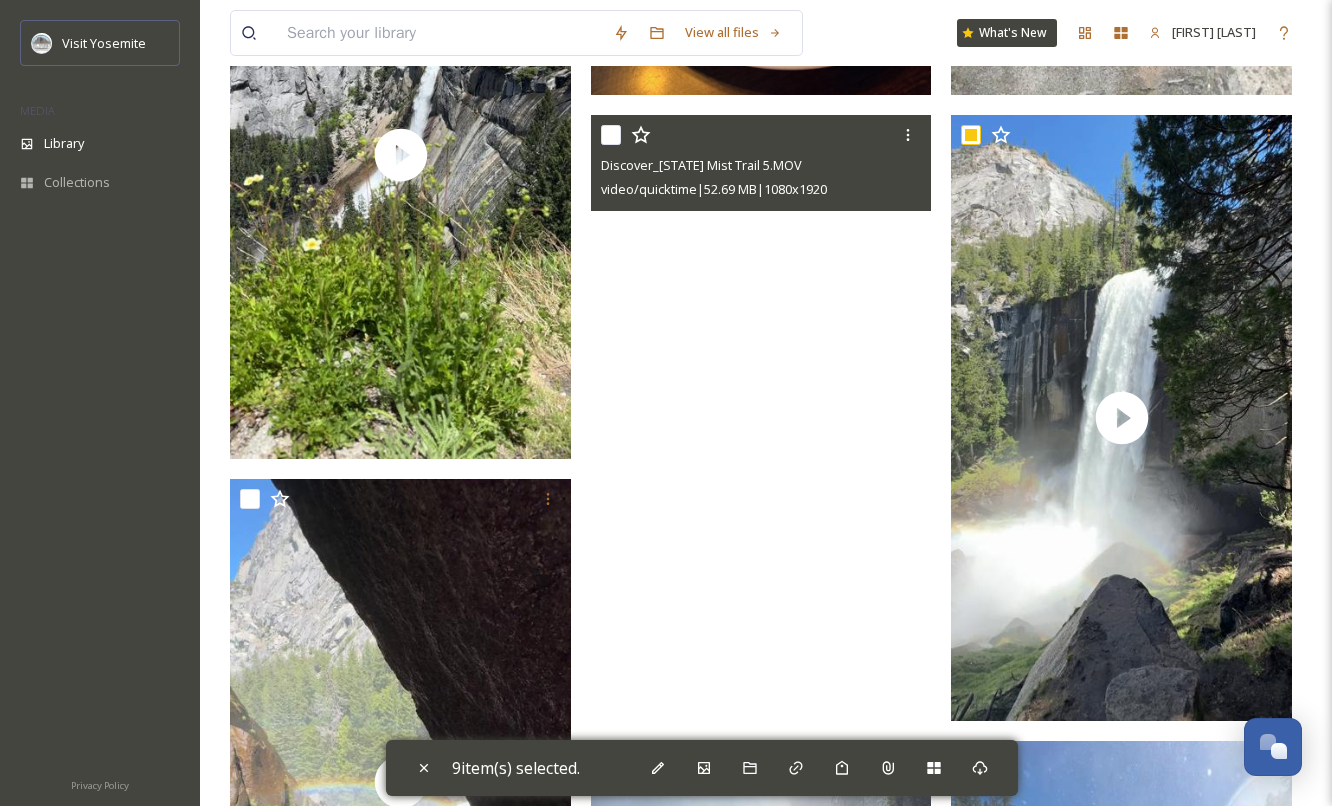 click at bounding box center [611, 135] 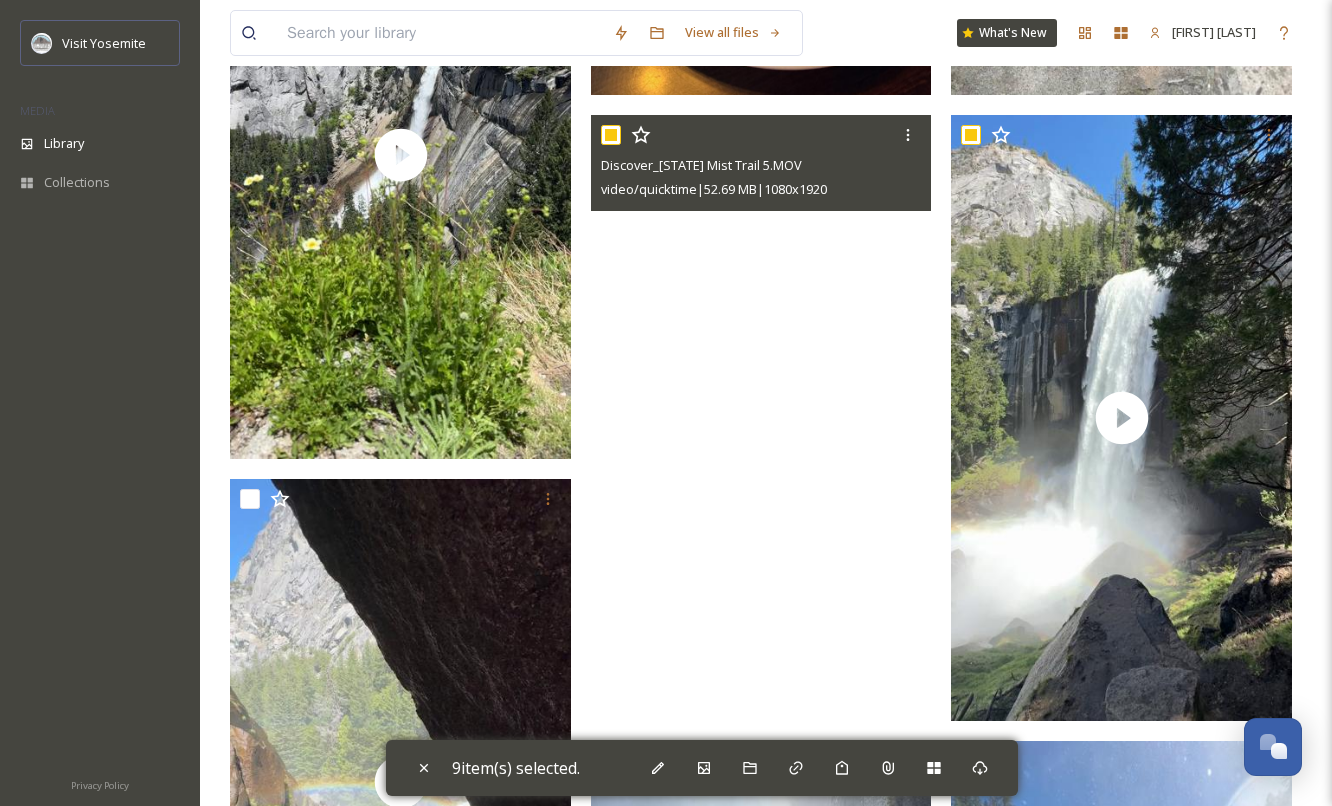 checkbox on "true" 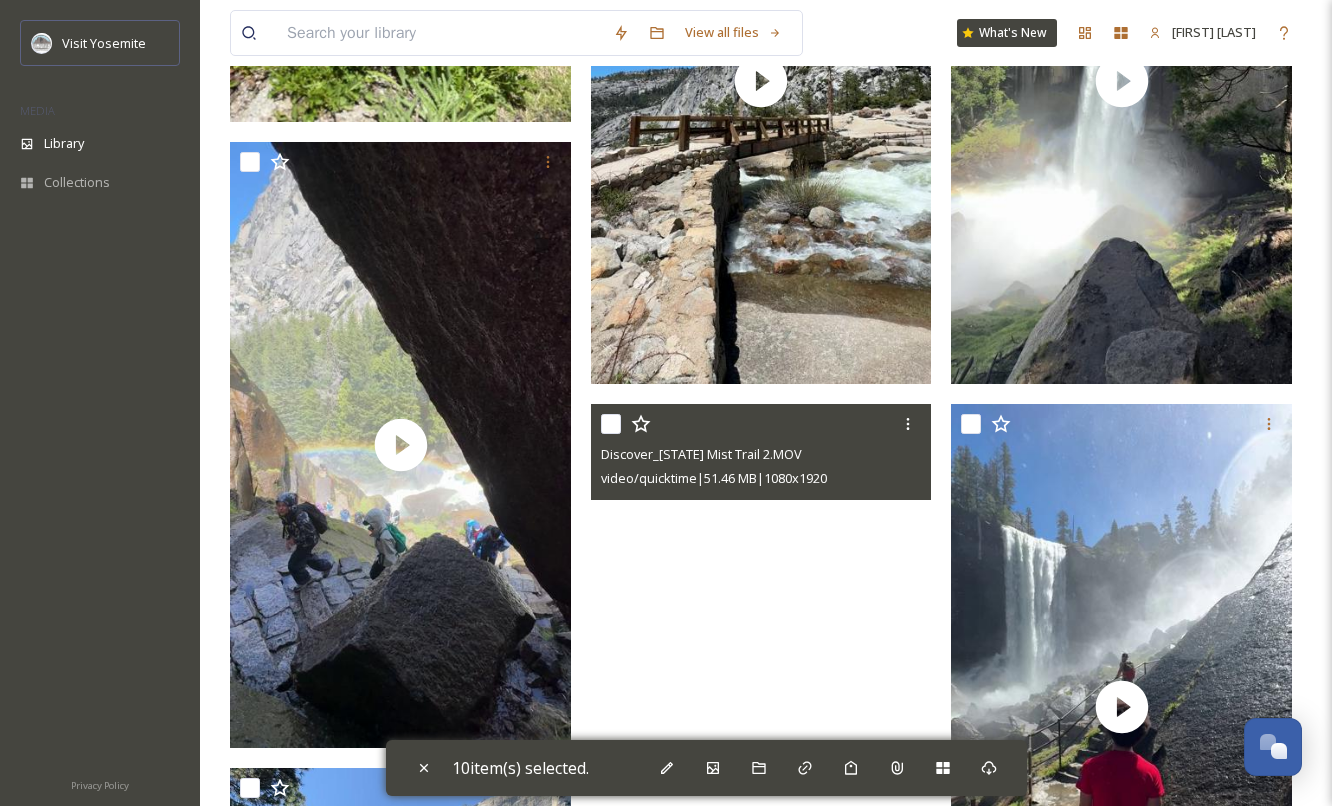 scroll, scrollTop: 4708, scrollLeft: 0, axis: vertical 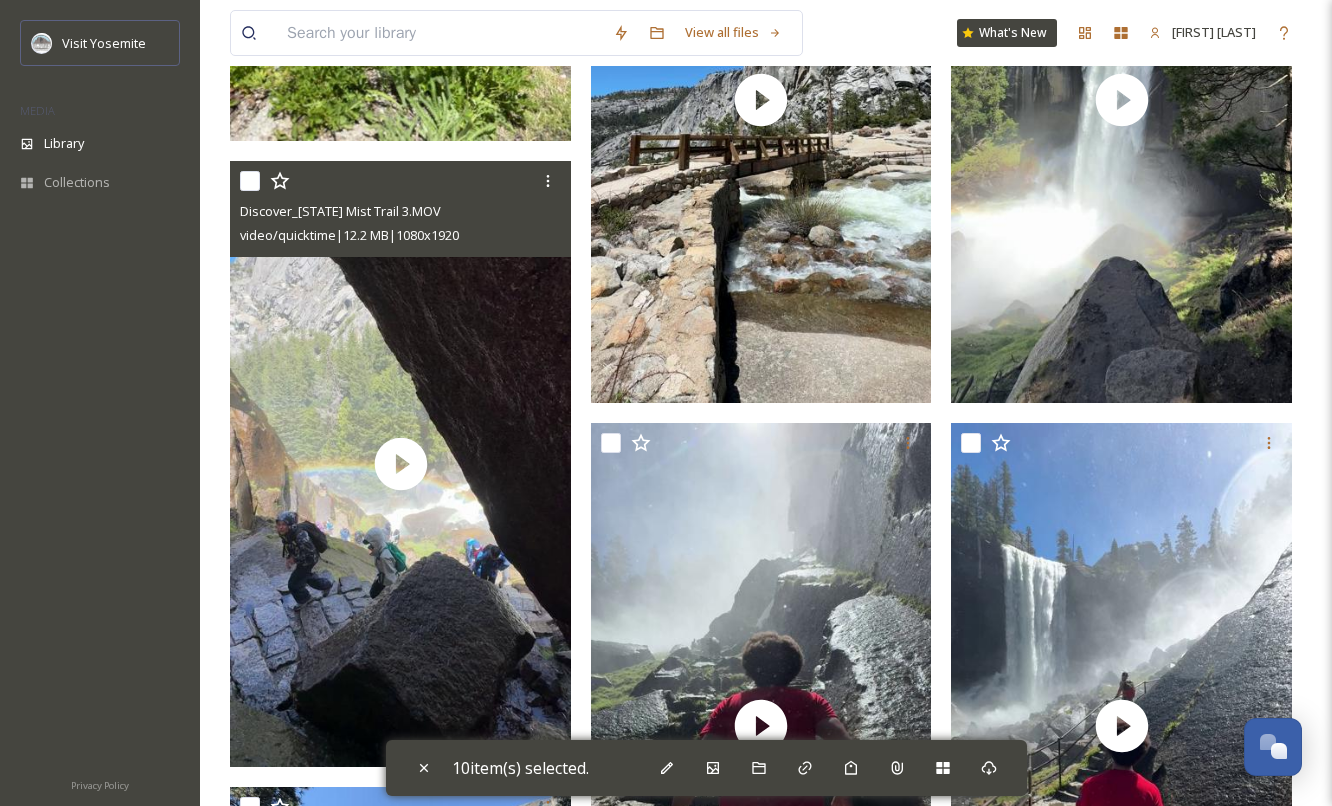 click at bounding box center [250, 181] 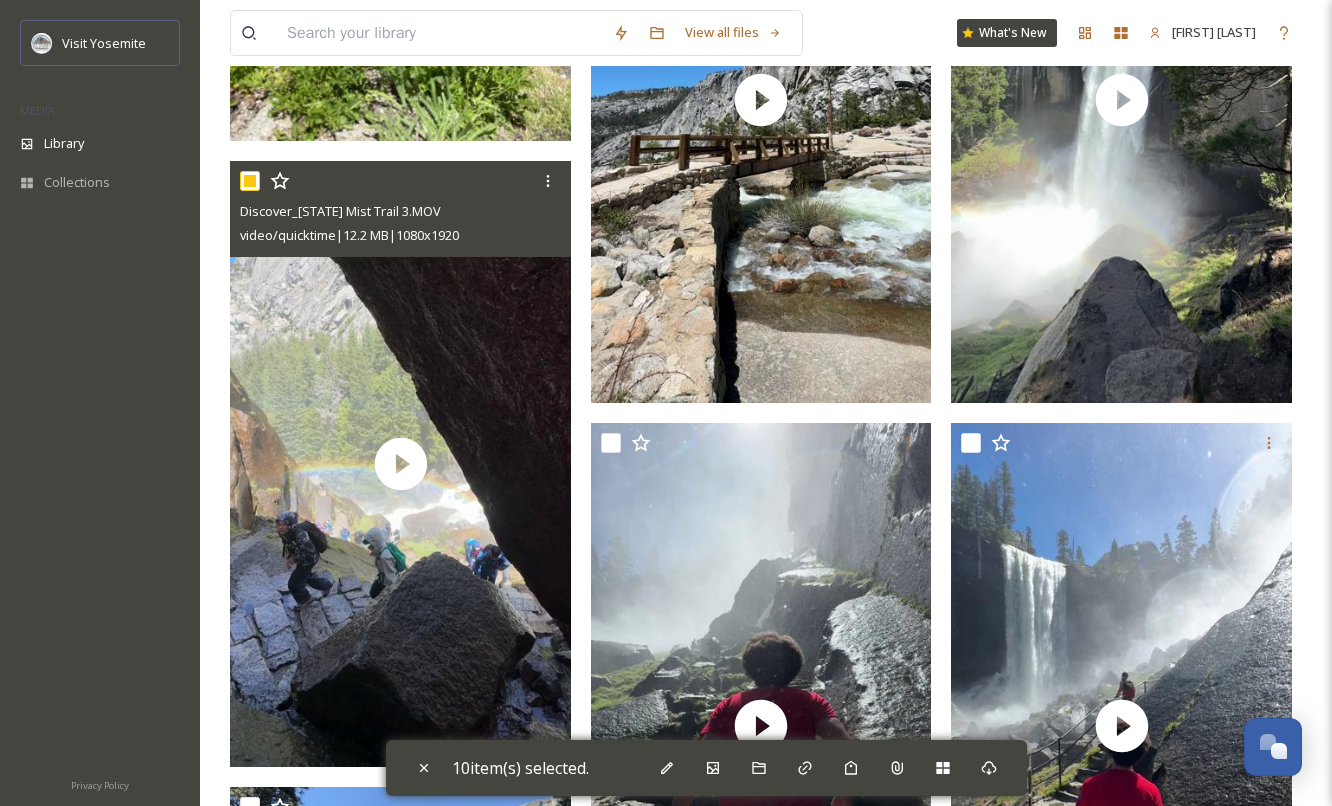 checkbox on "true" 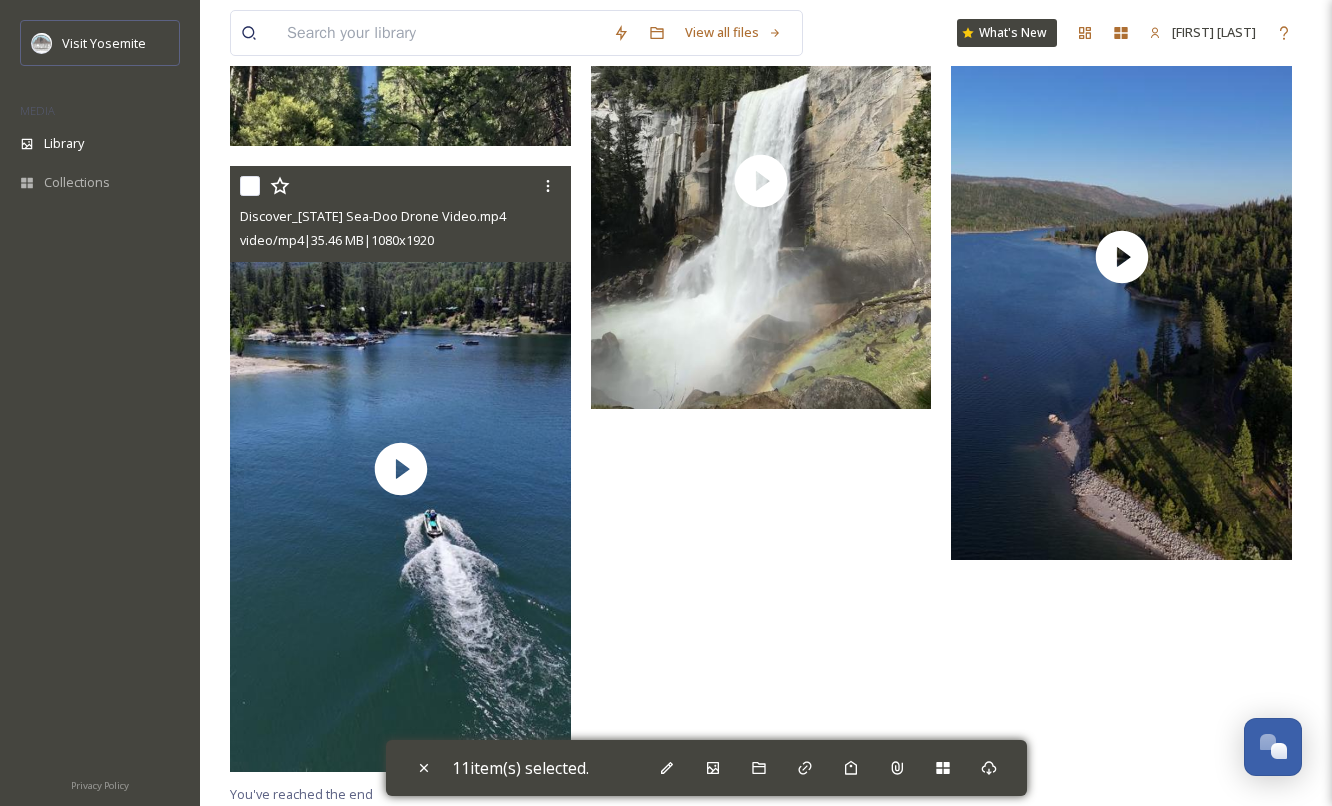 scroll, scrollTop: 5804, scrollLeft: 0, axis: vertical 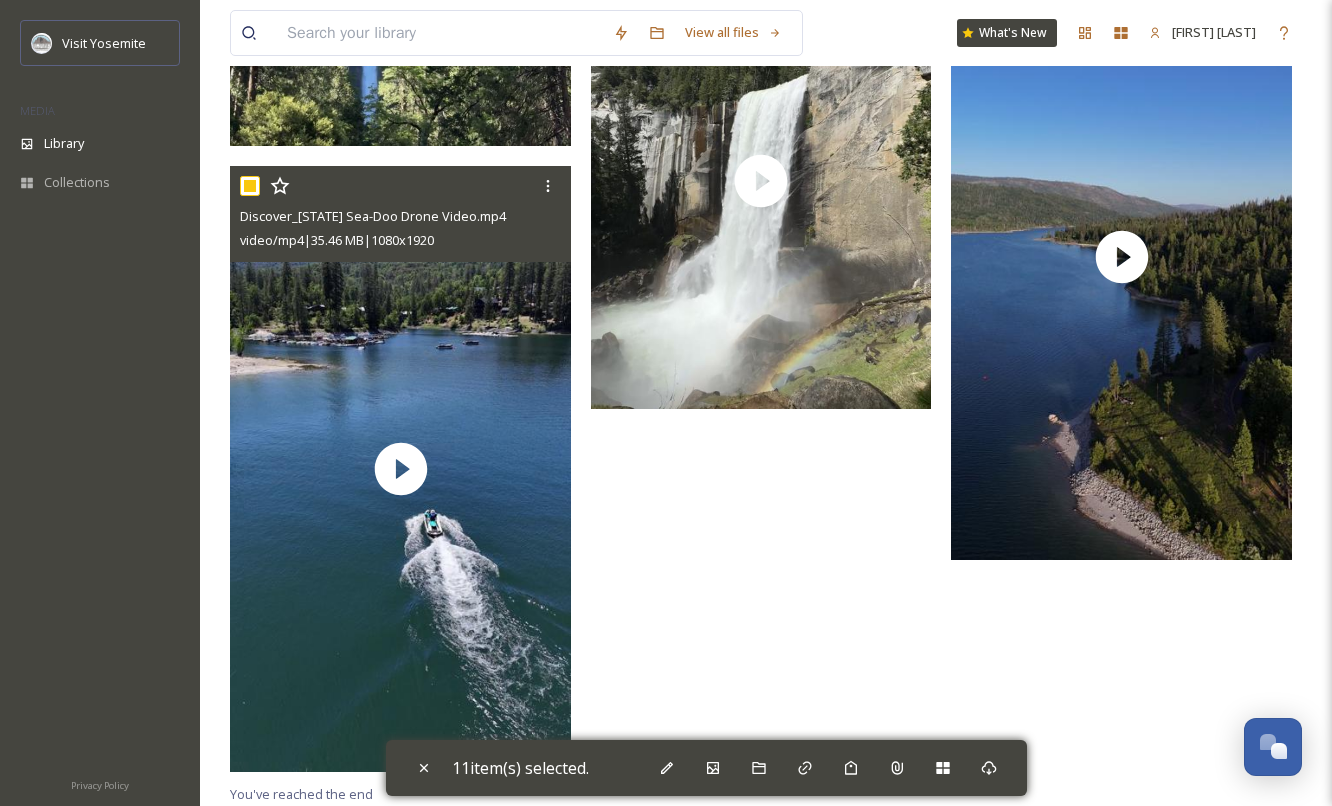 checkbox on "true" 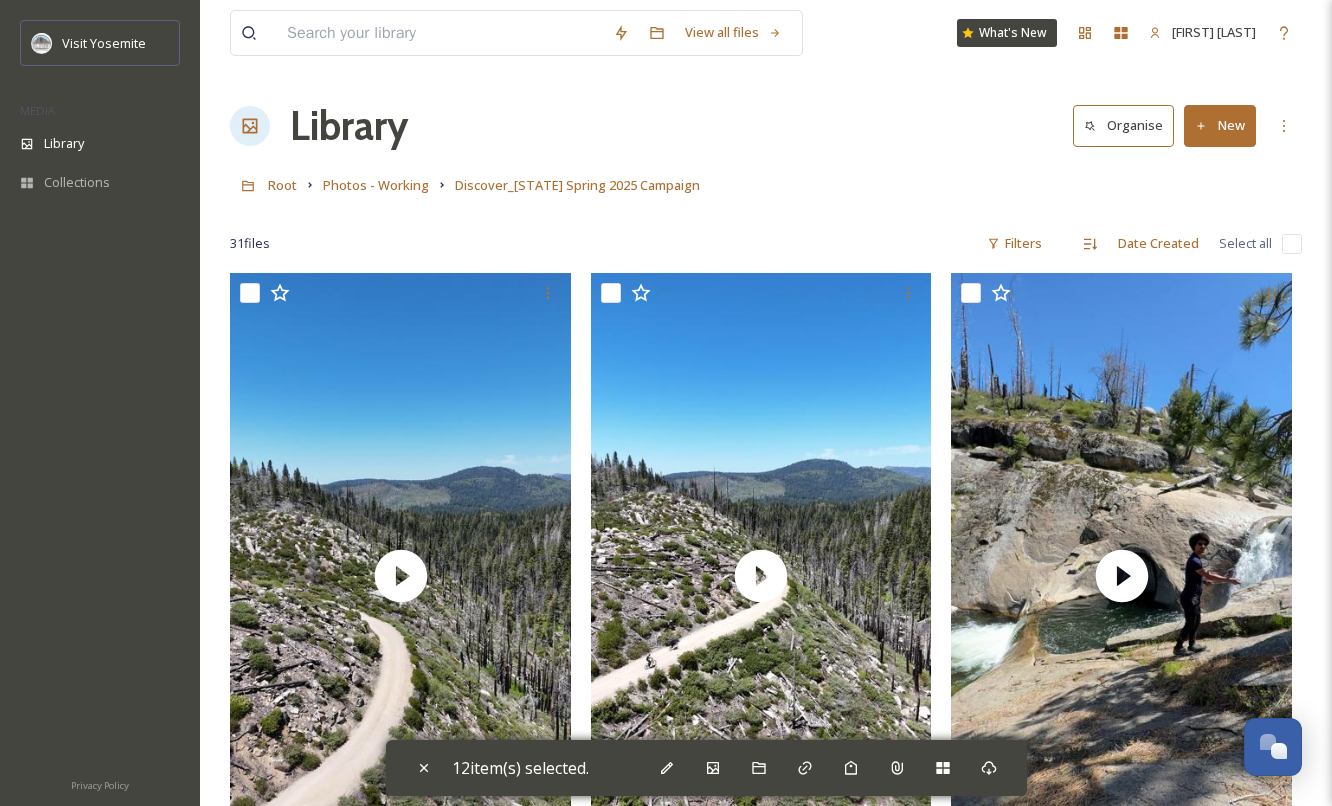 scroll, scrollTop: 0, scrollLeft: 0, axis: both 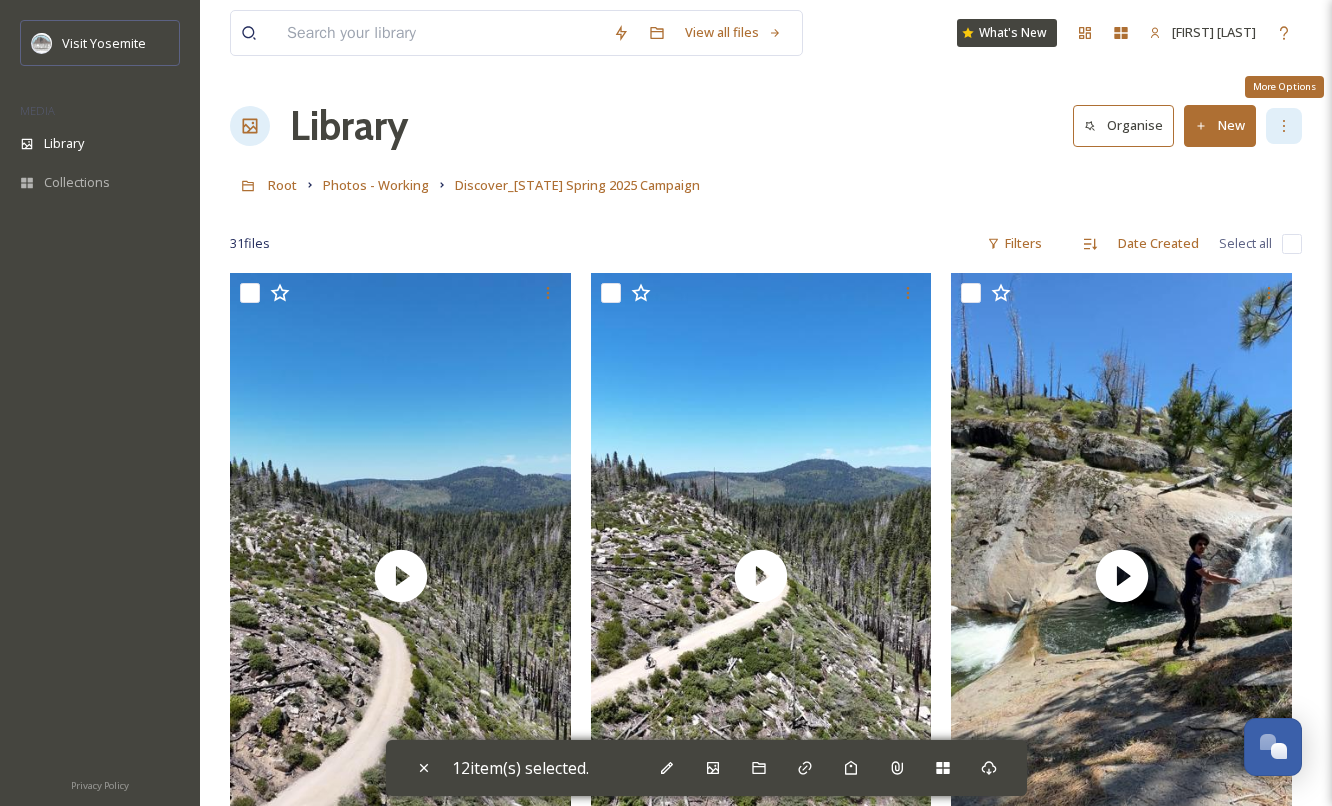 click on "More Options" at bounding box center [1284, 126] 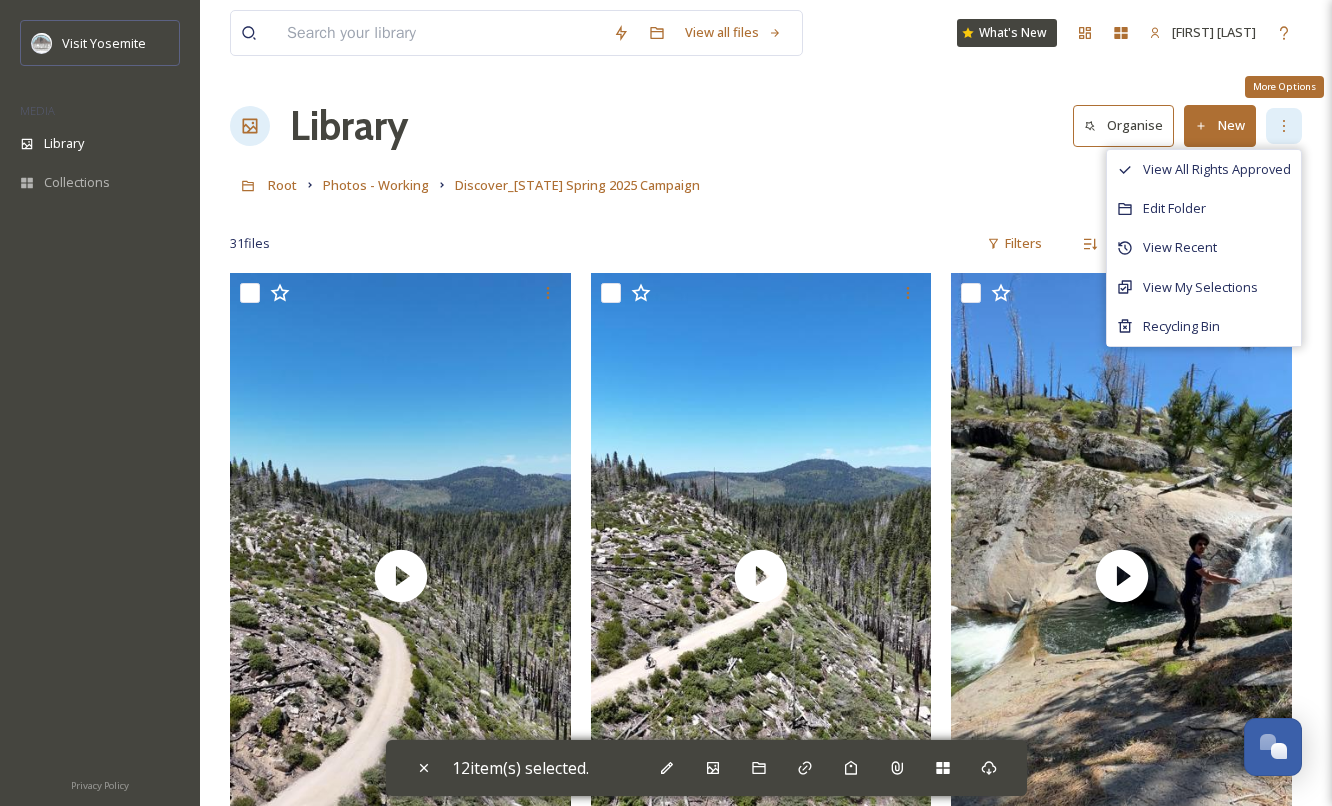 click on "More Options" at bounding box center [1284, 126] 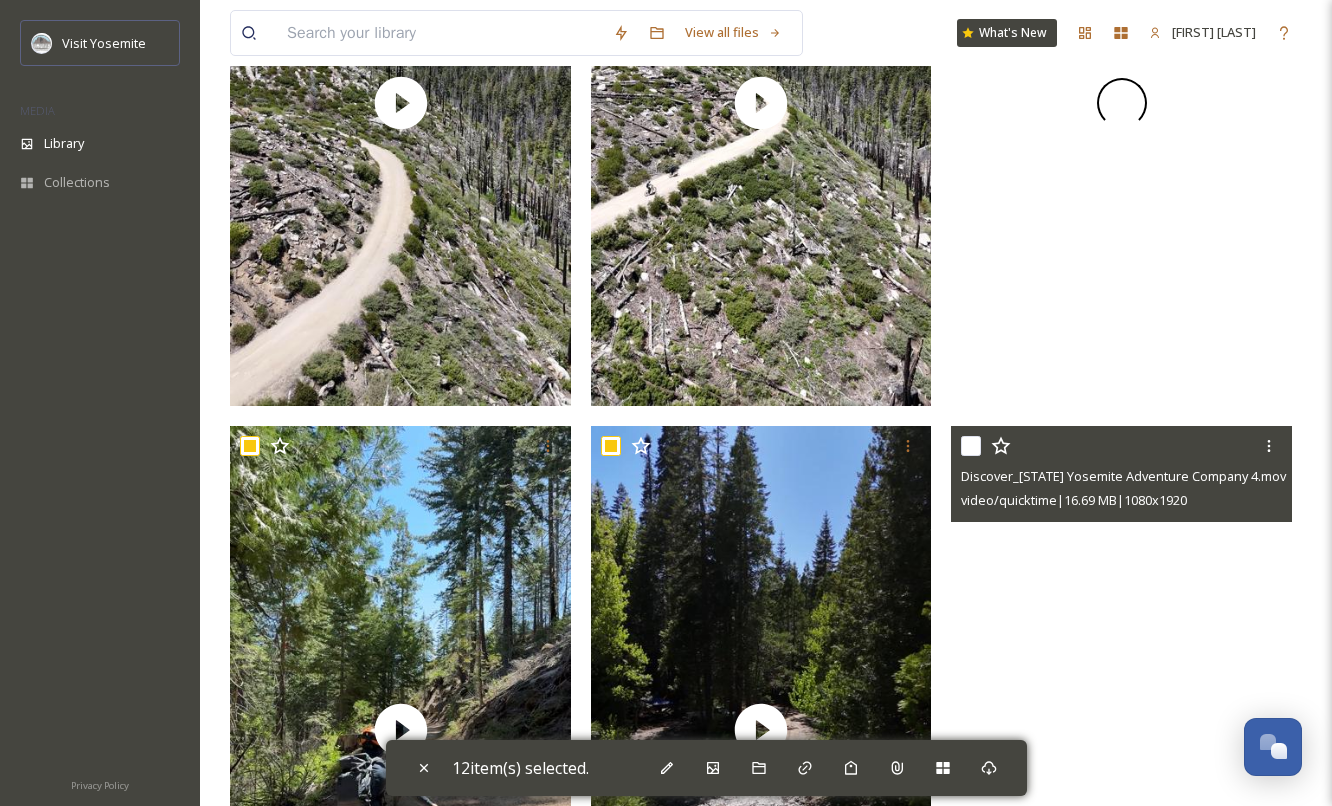 scroll, scrollTop: 677, scrollLeft: 0, axis: vertical 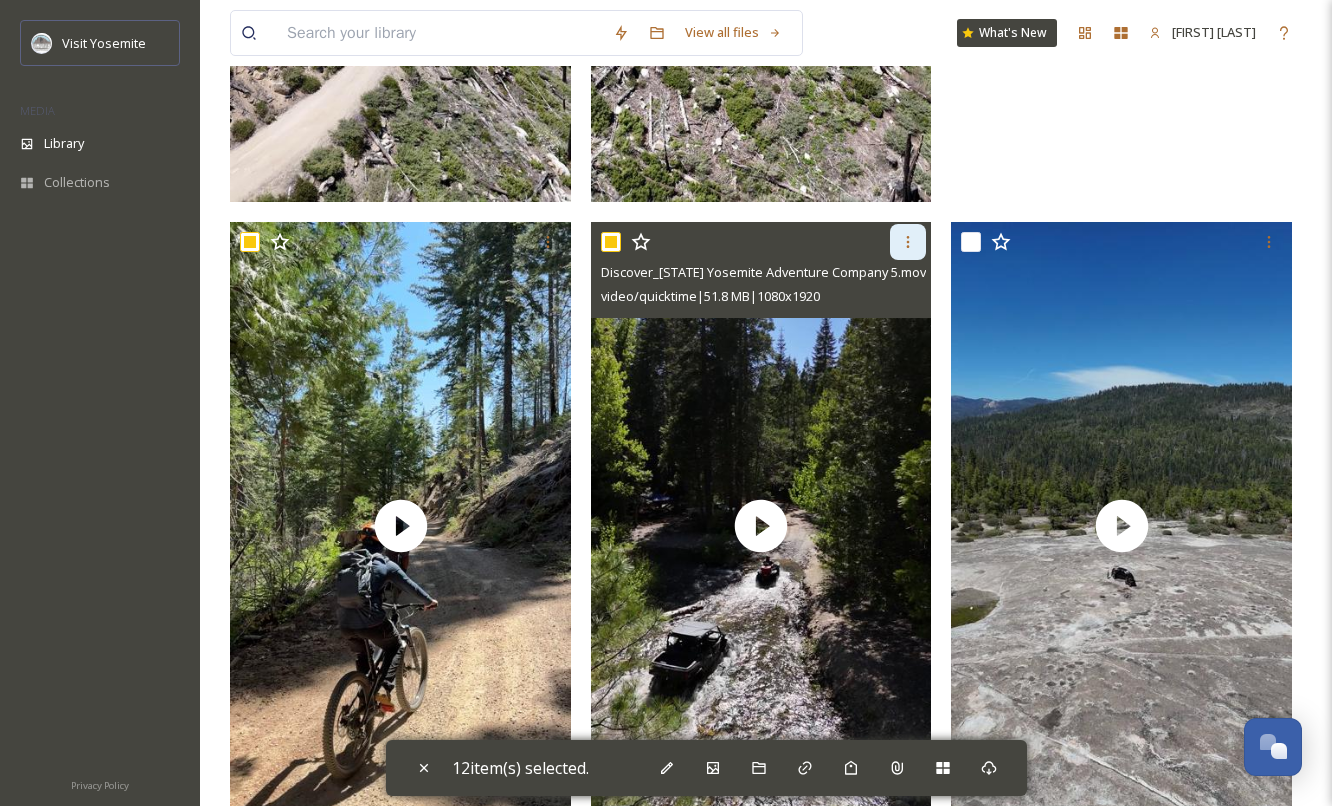 click 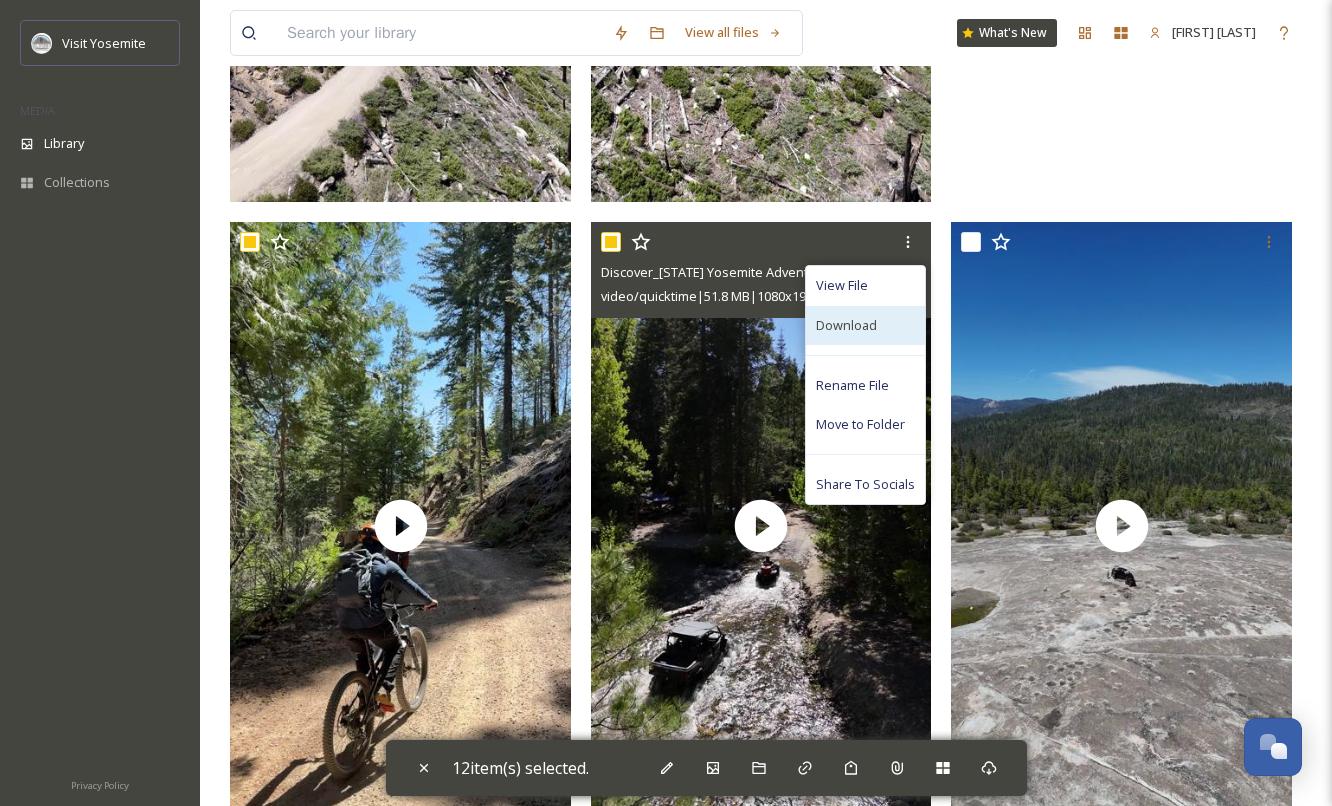 click on "Download" at bounding box center (846, 325) 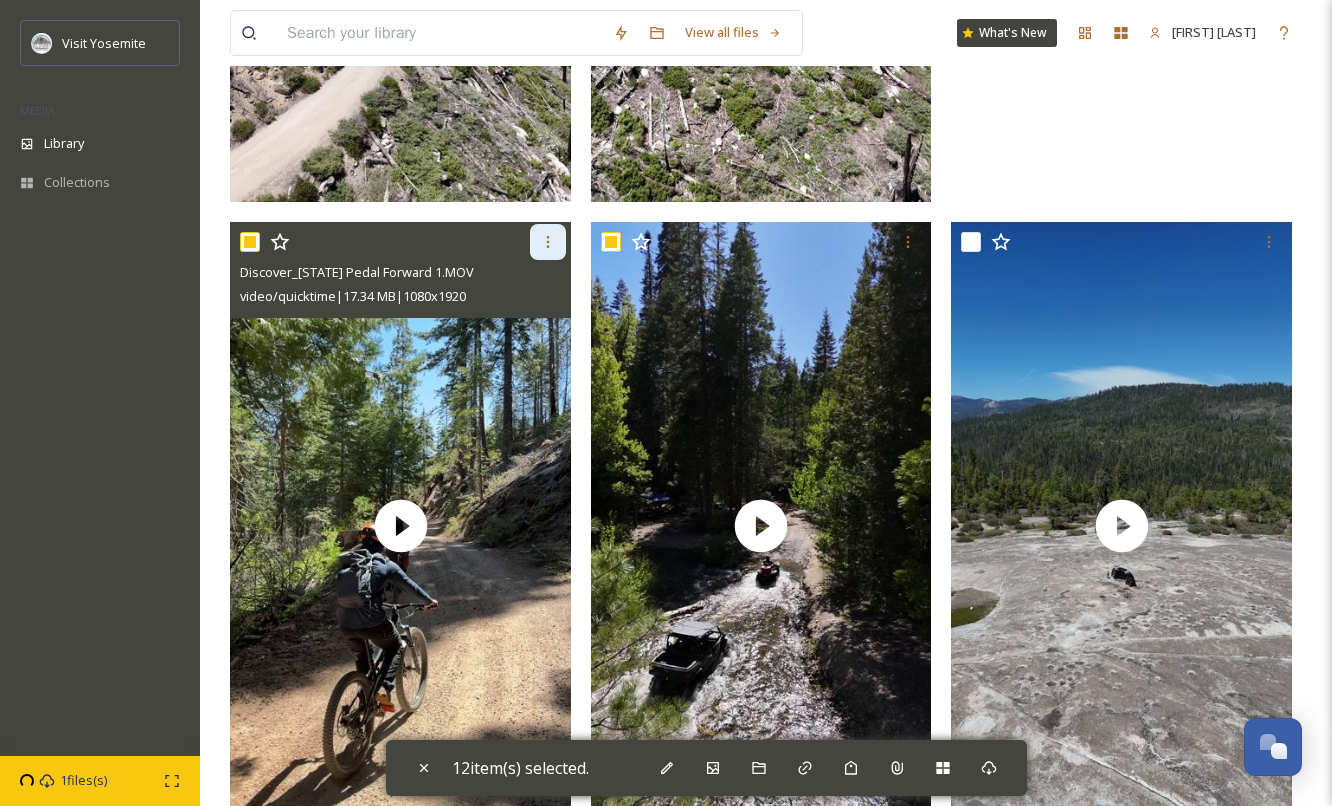 click 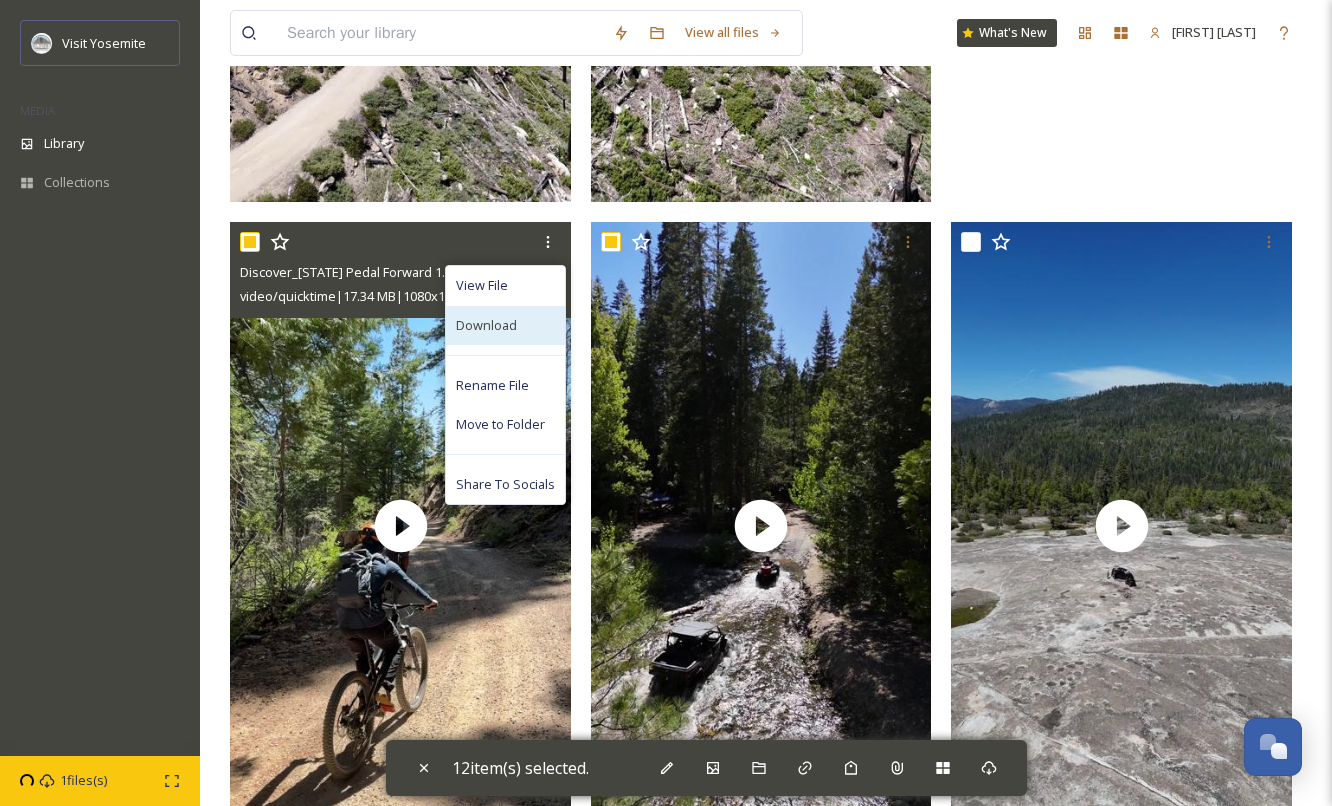 click on "Download" at bounding box center [505, 325] 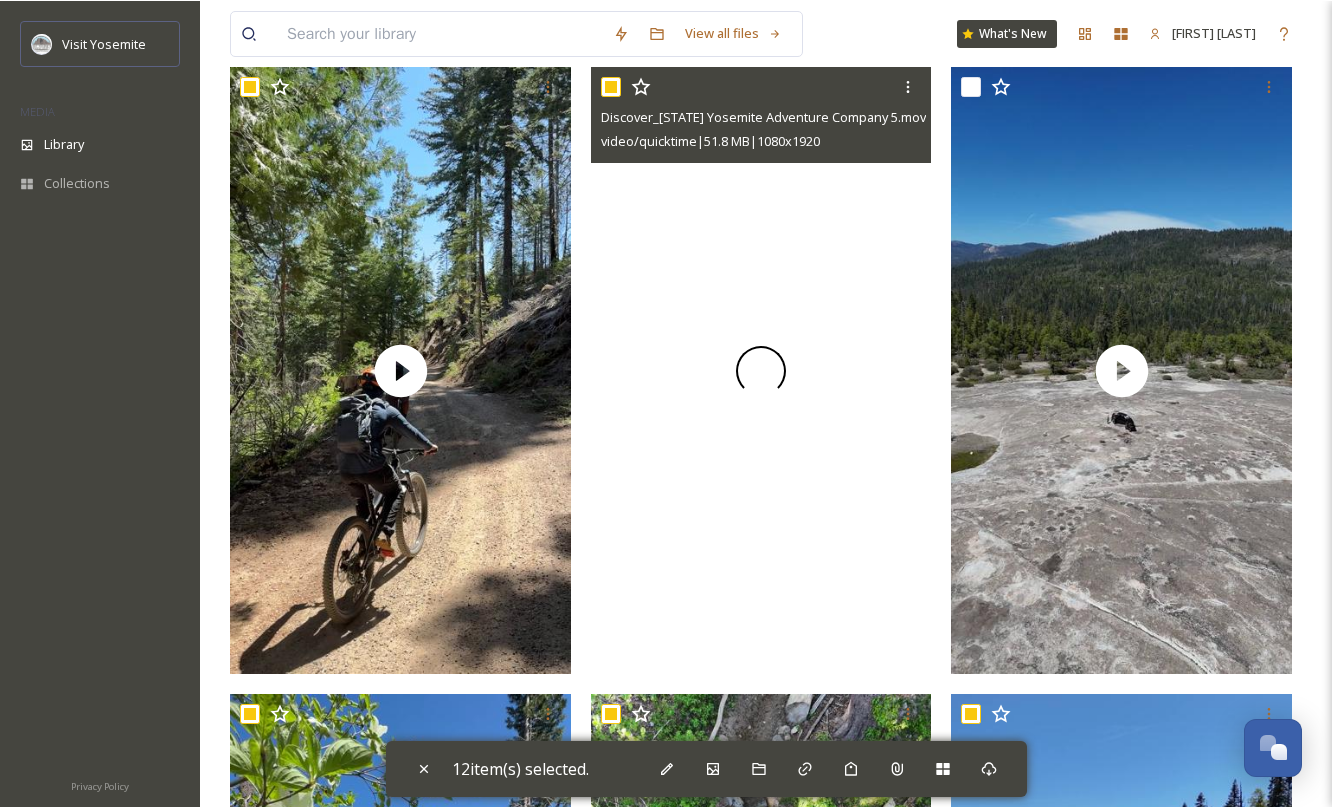 scroll, scrollTop: 809, scrollLeft: 0, axis: vertical 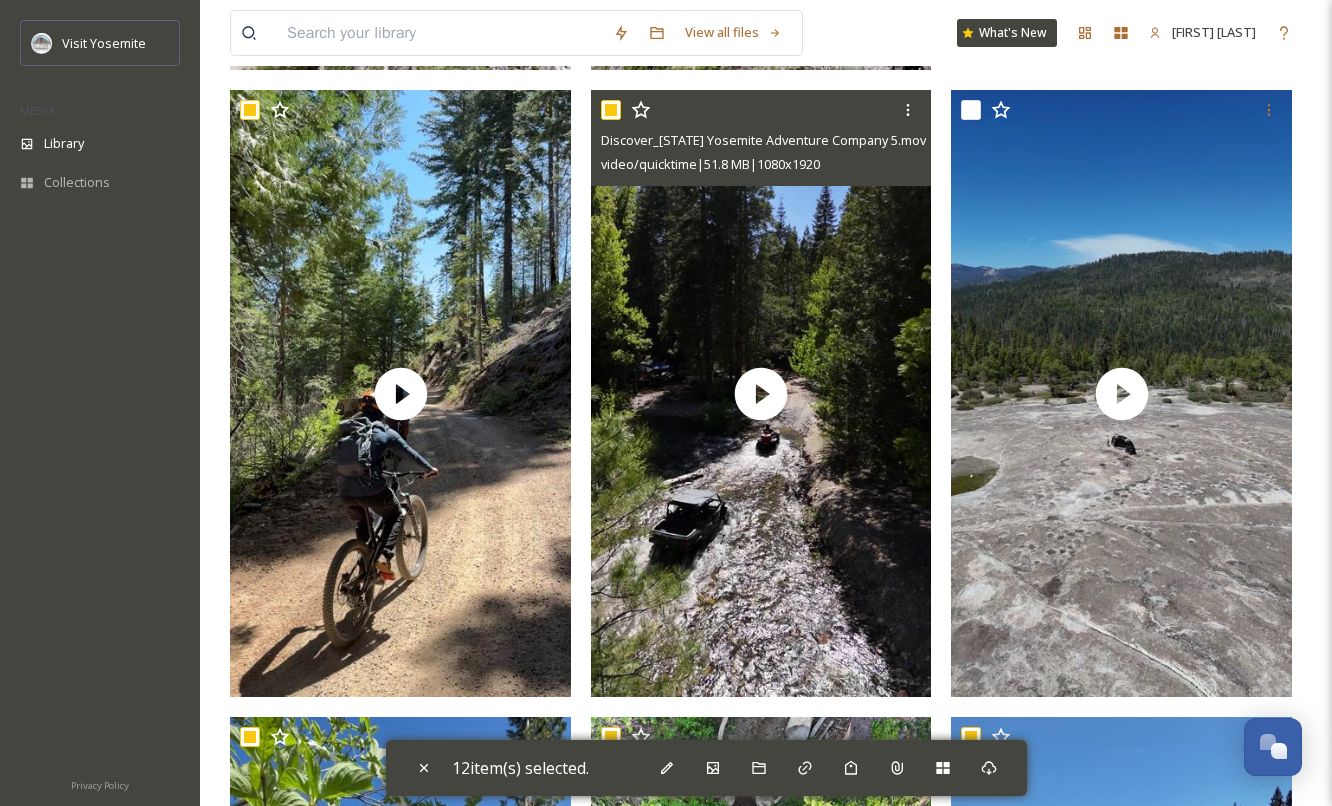 click at bounding box center (611, 110) 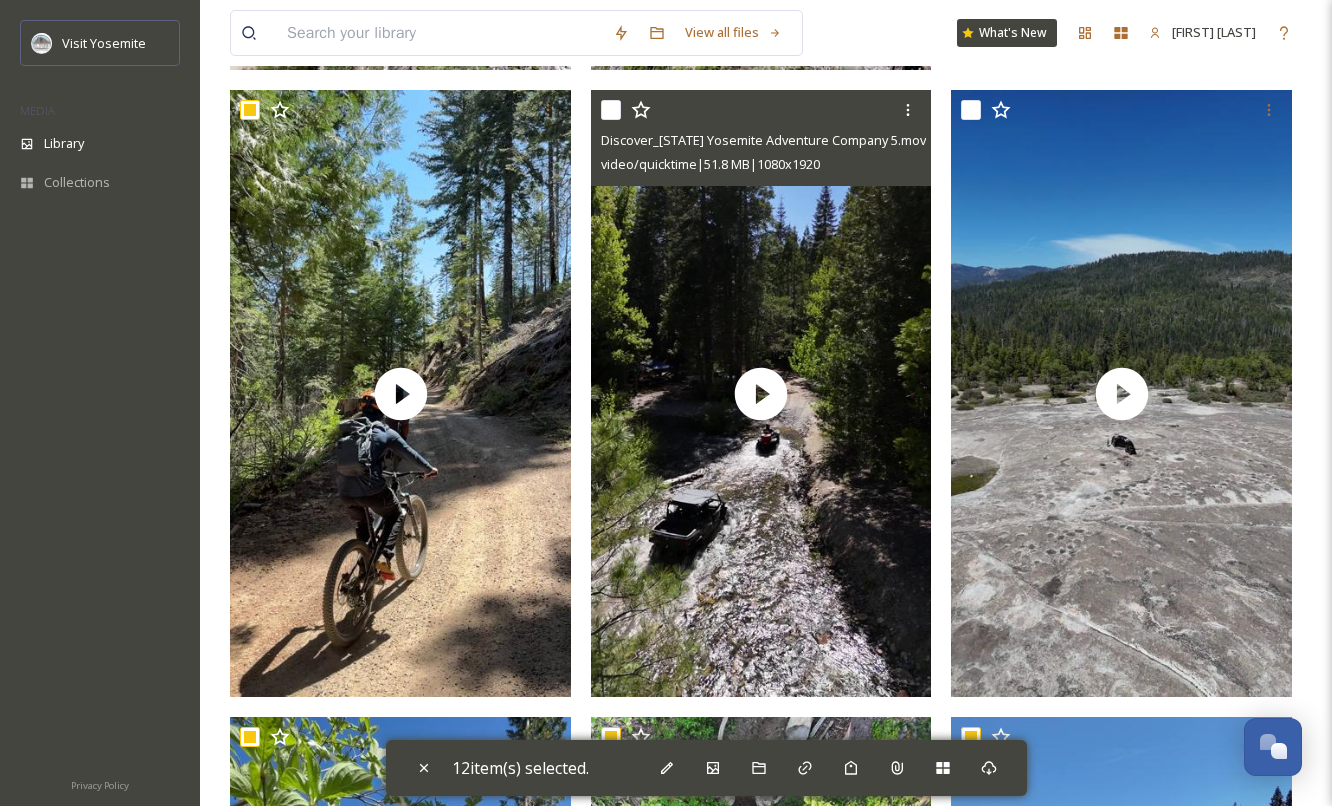 checkbox on "false" 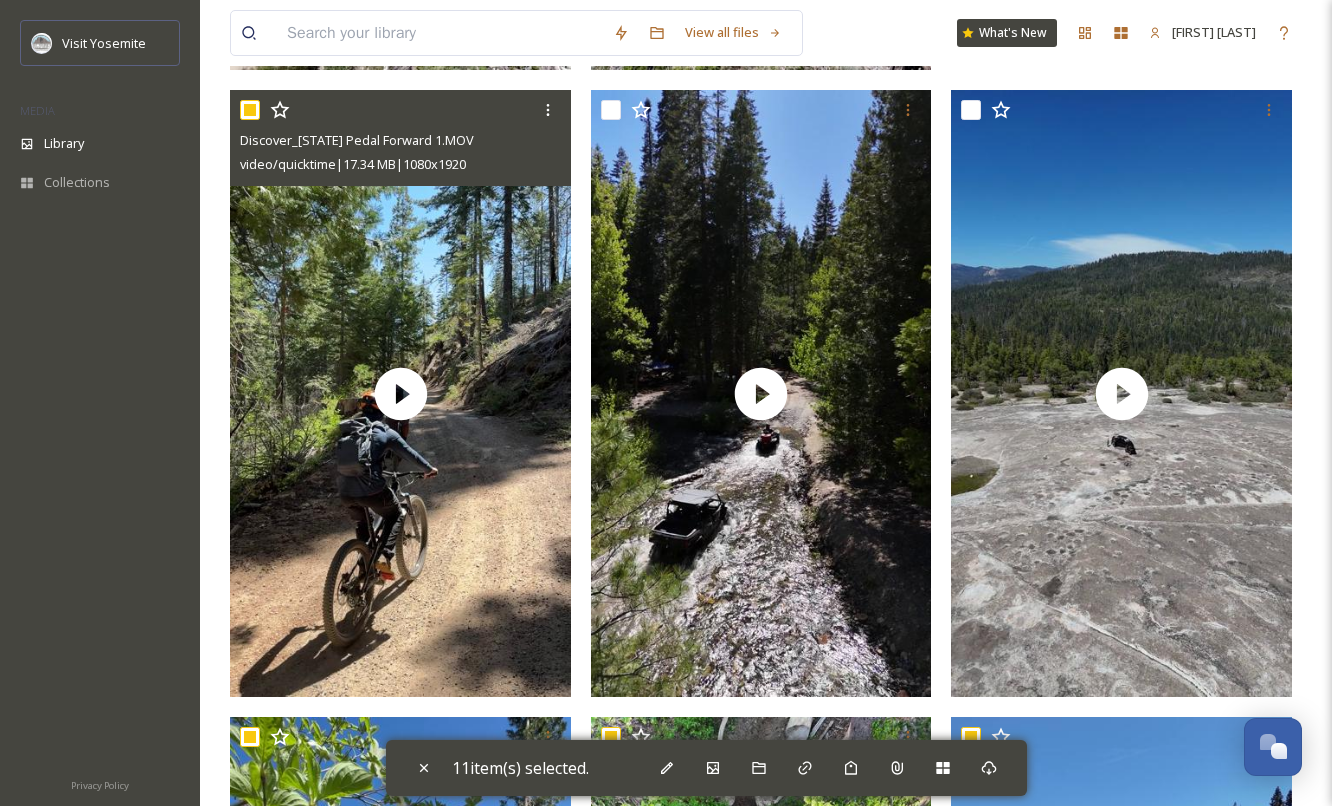 click at bounding box center (250, 110) 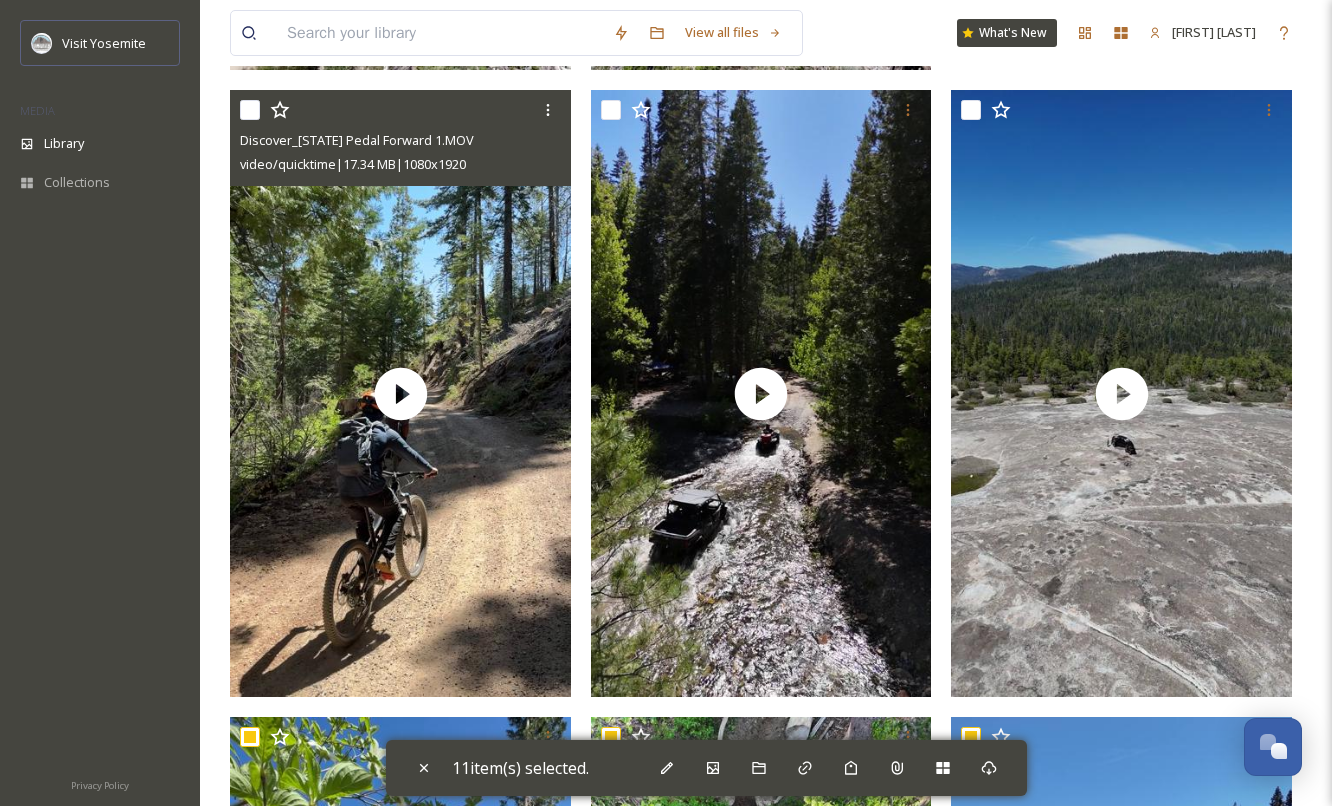checkbox on "false" 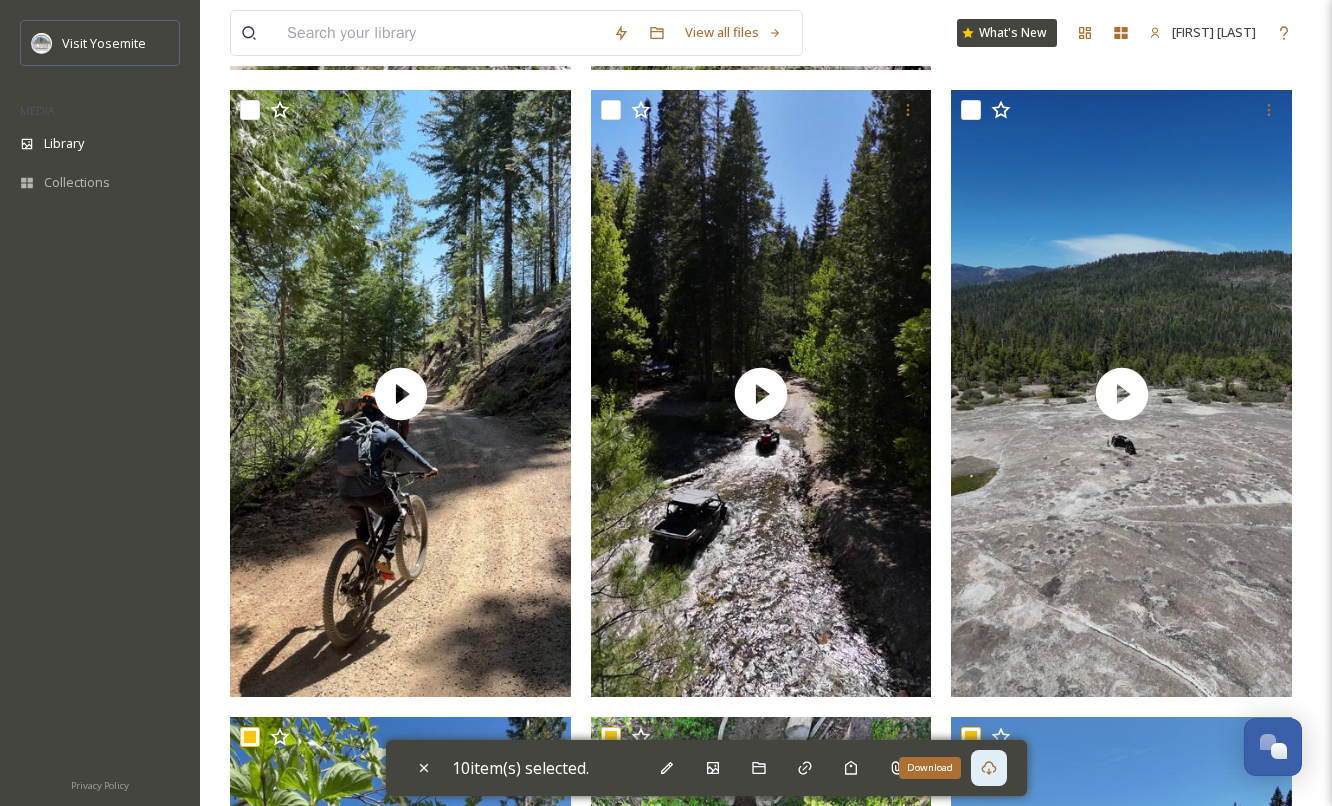 click 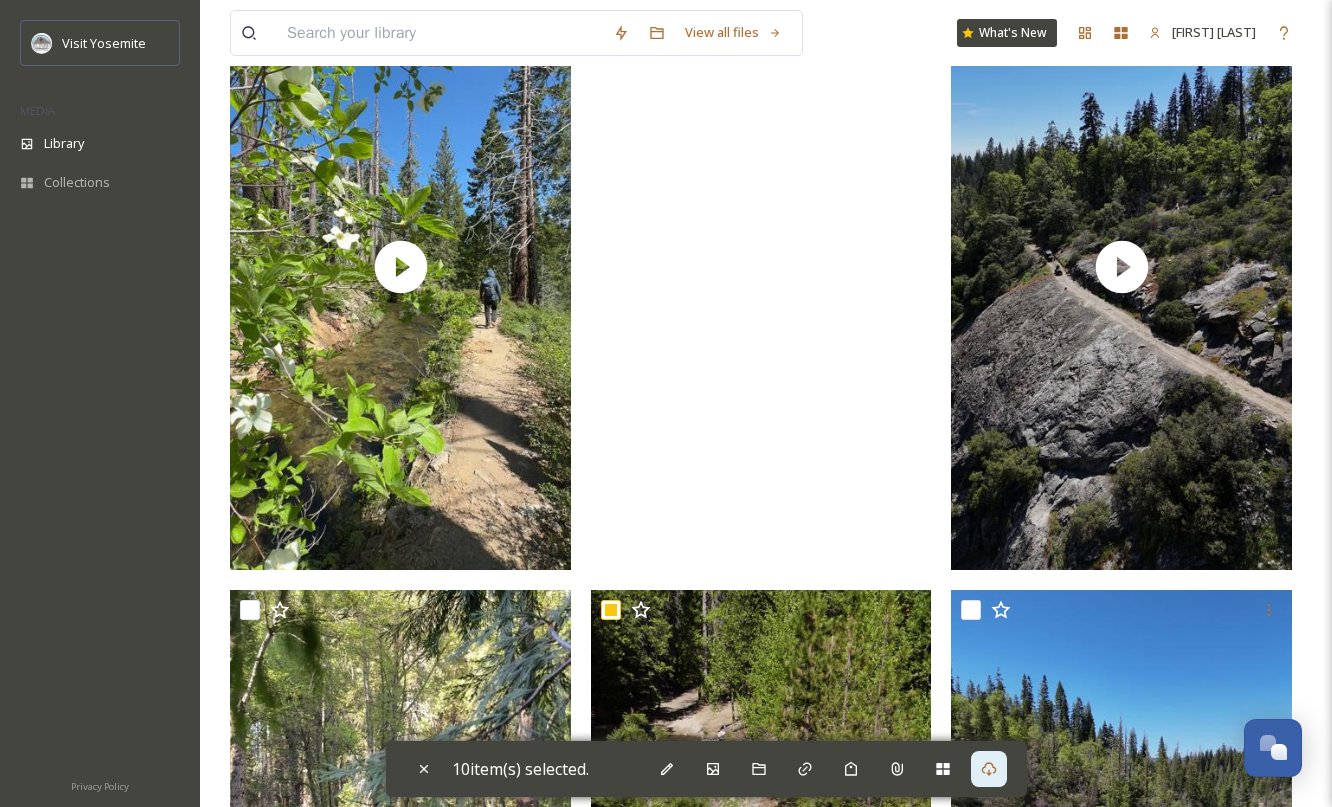scroll, scrollTop: 1570, scrollLeft: 0, axis: vertical 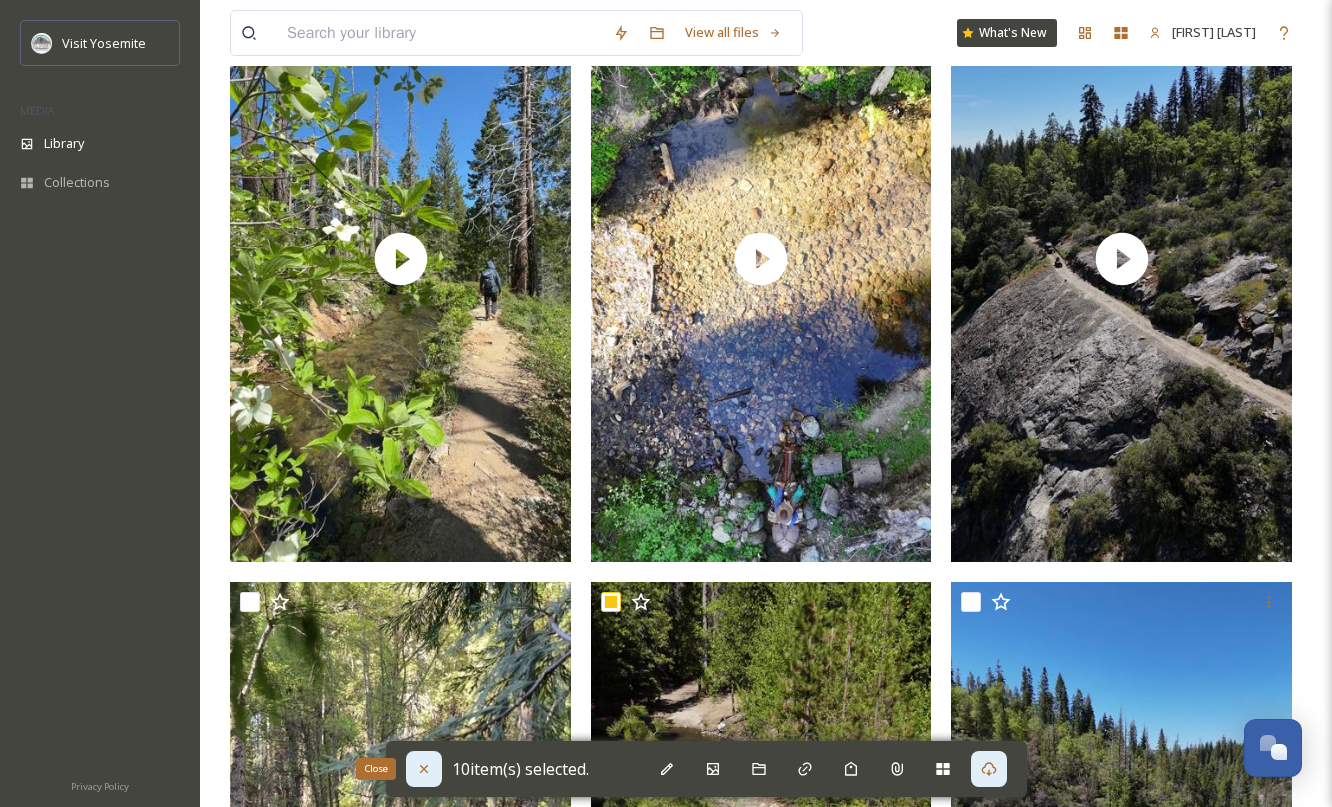 click on "Close" at bounding box center [424, 769] 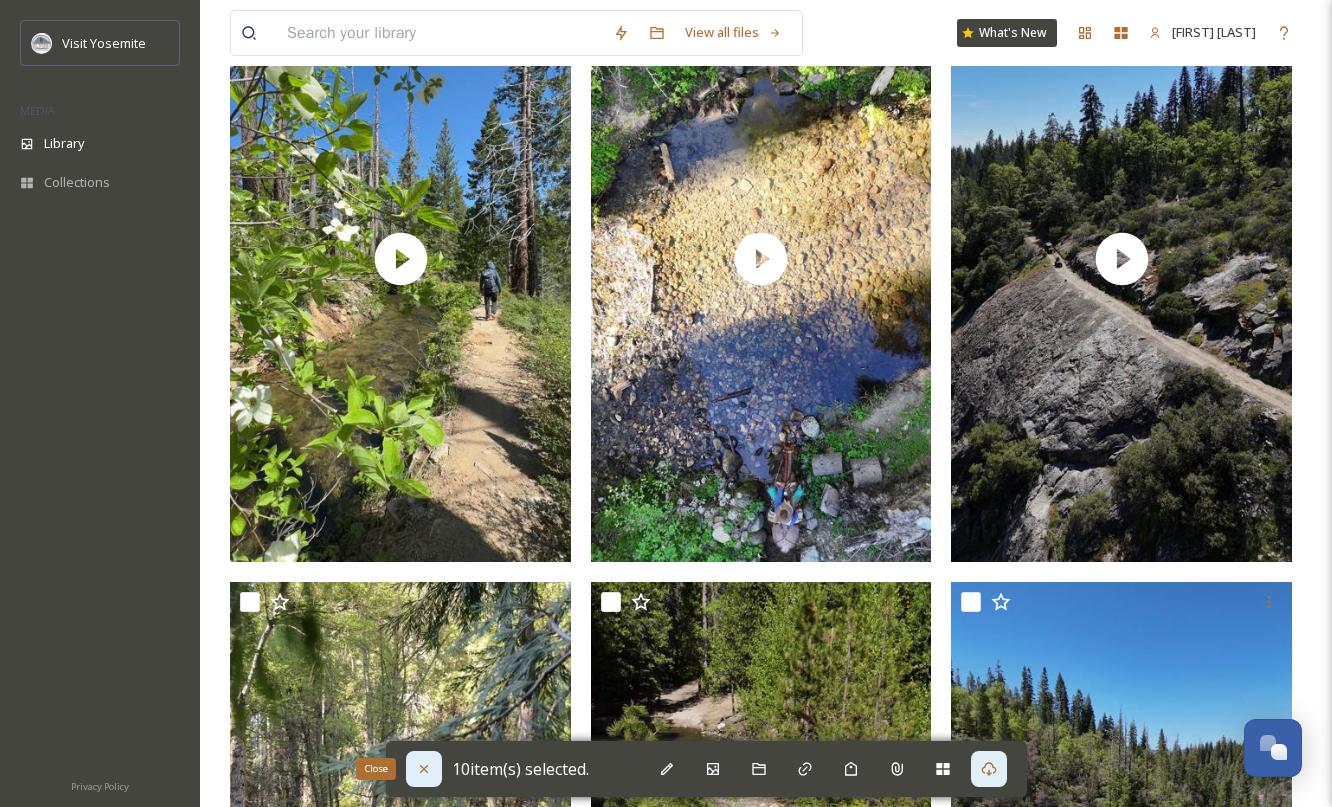 checkbox on "false" 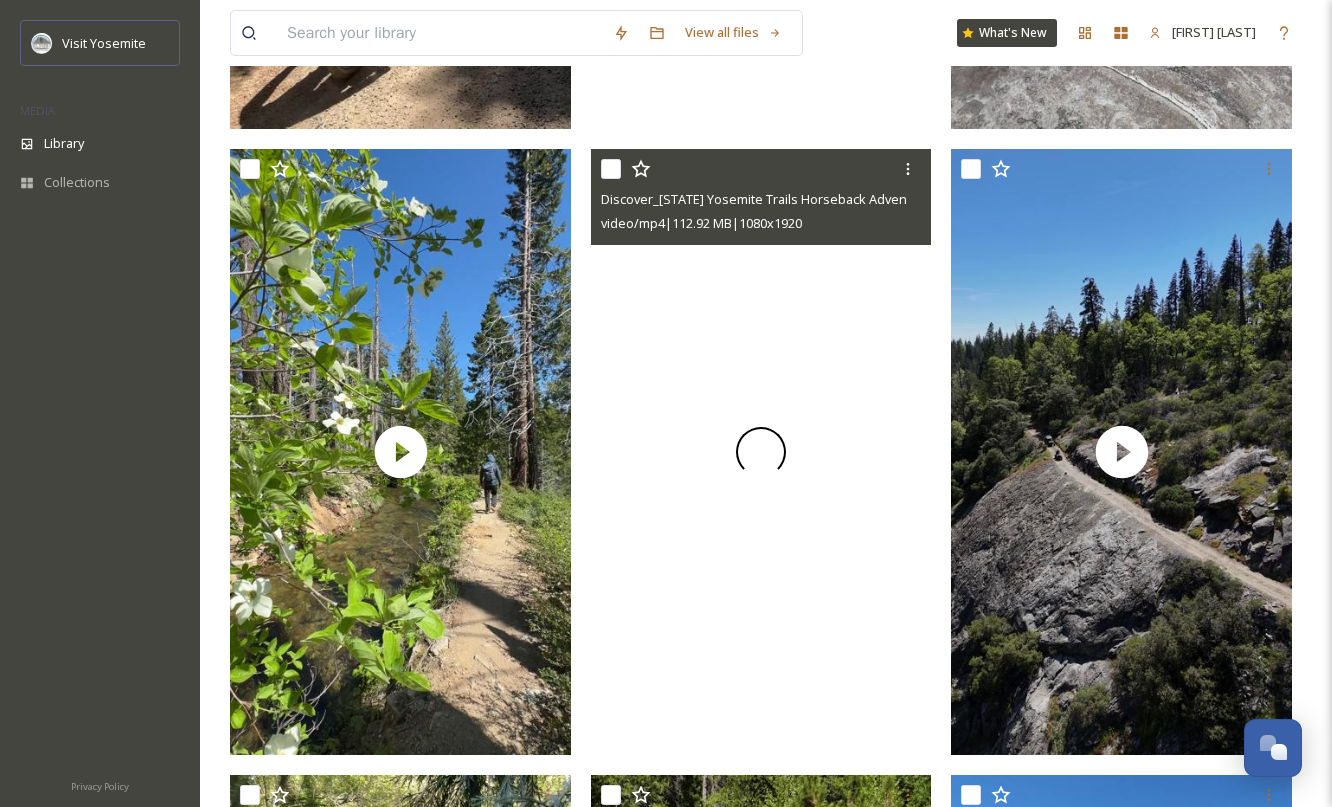 scroll, scrollTop: 1362, scrollLeft: 0, axis: vertical 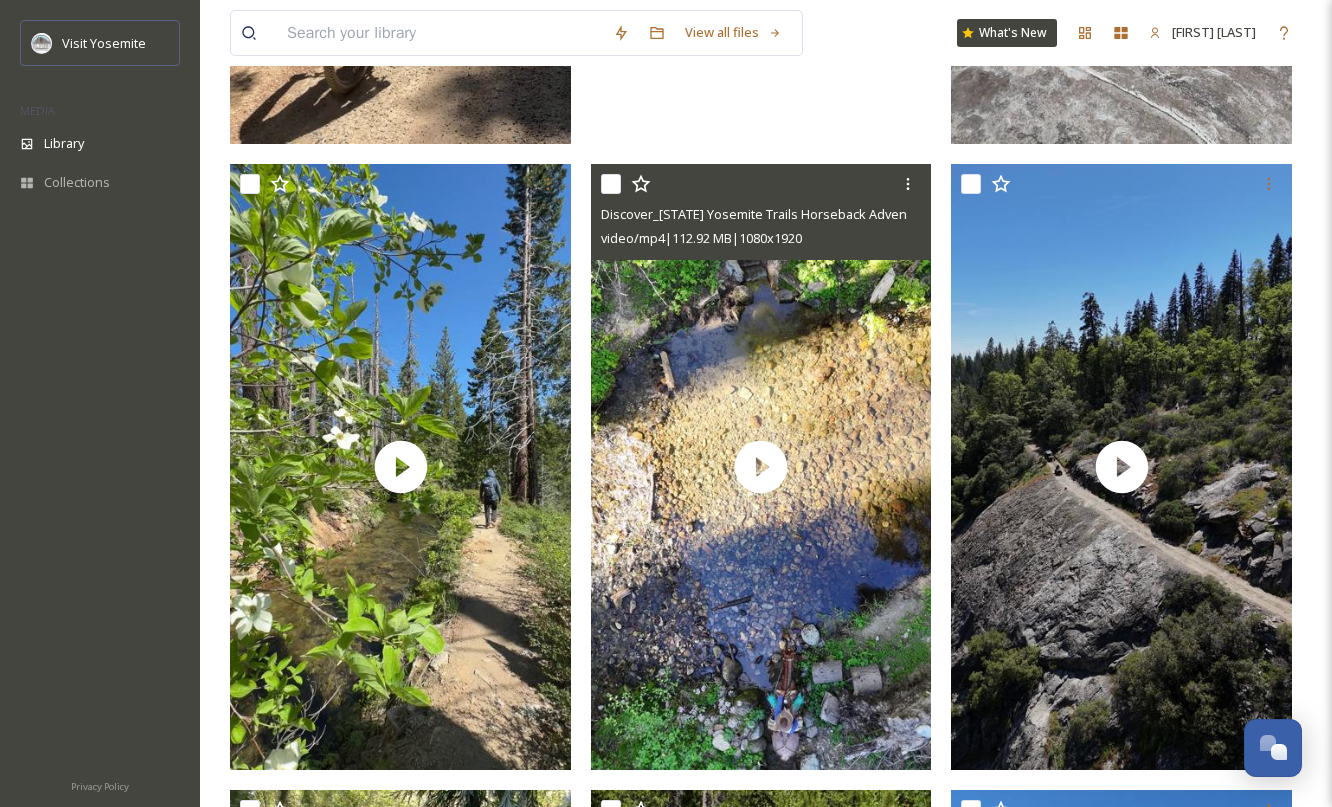 click at bounding box center [611, 184] 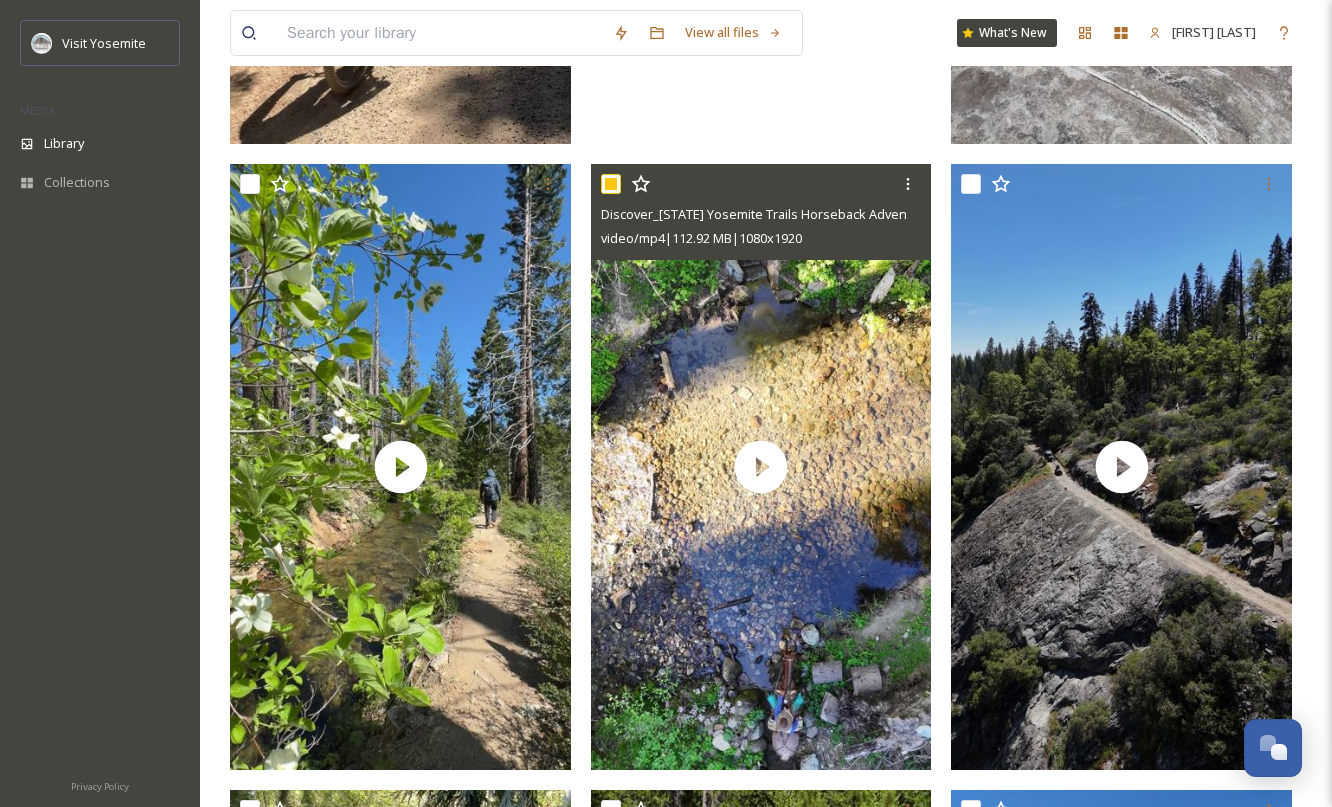 checkbox on "true" 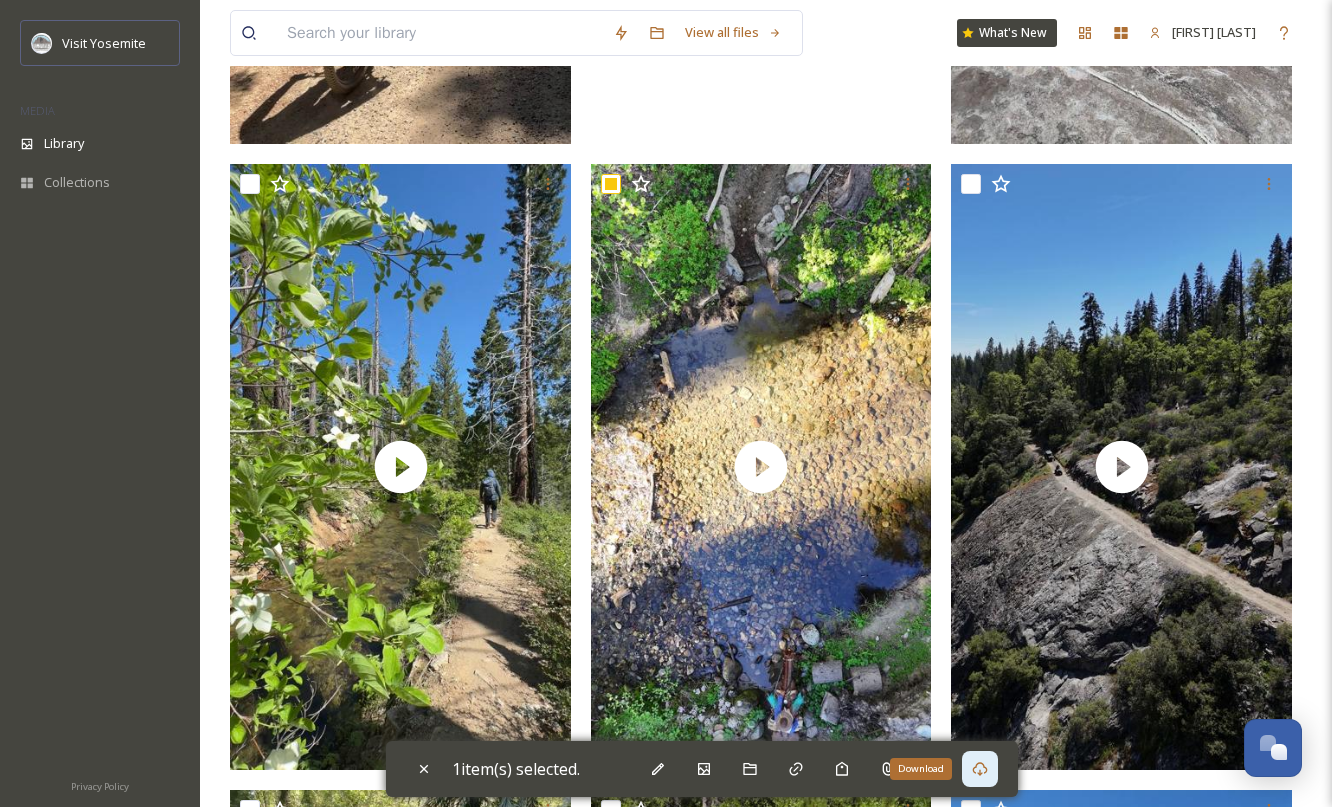 click on "Download" at bounding box center [980, 769] 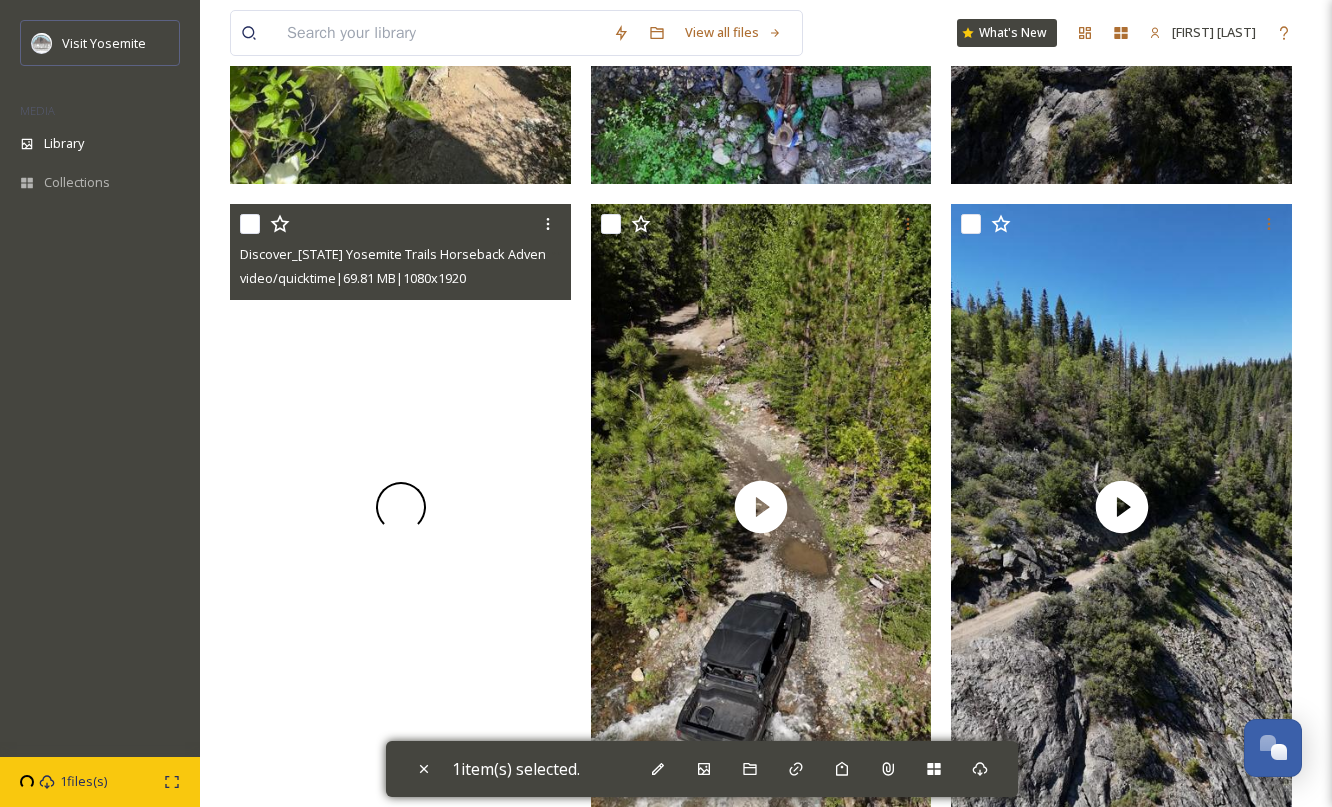 scroll, scrollTop: 1935, scrollLeft: 0, axis: vertical 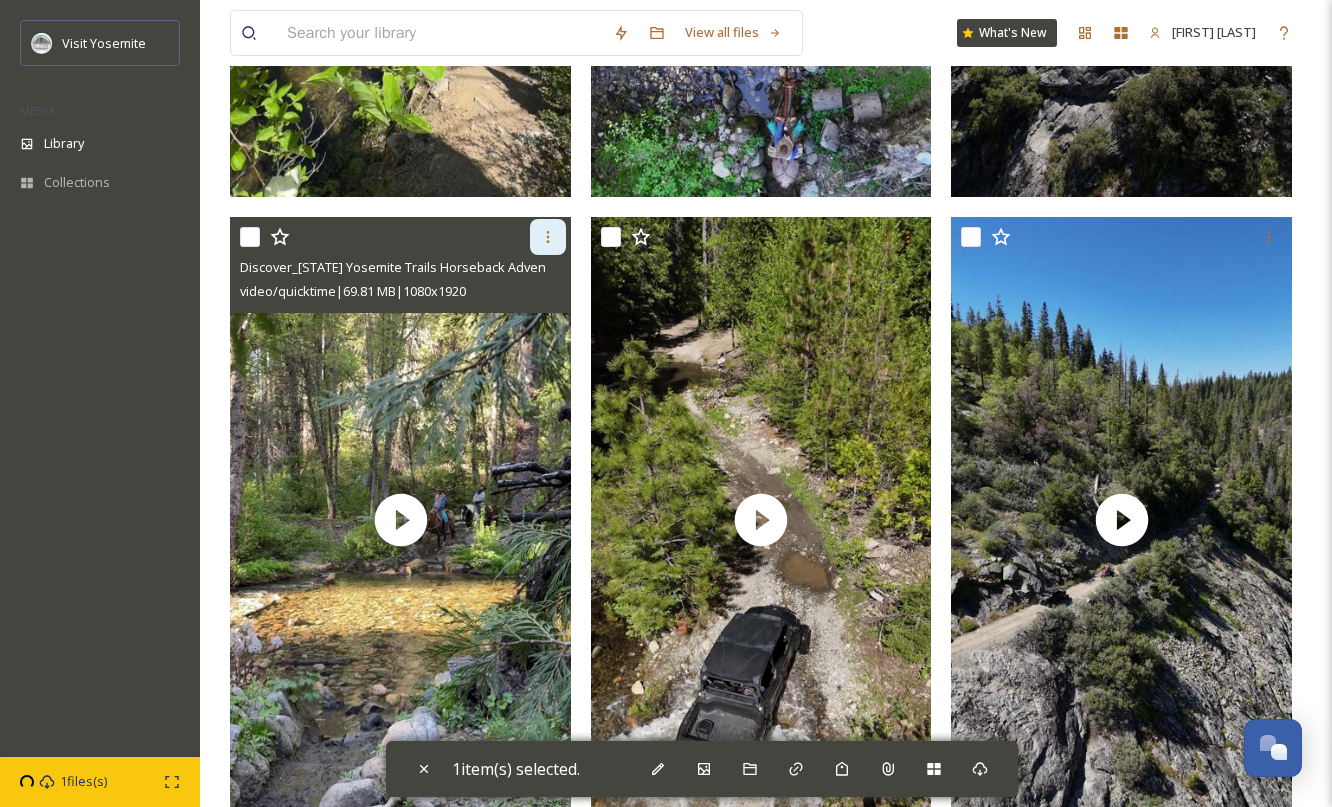 click 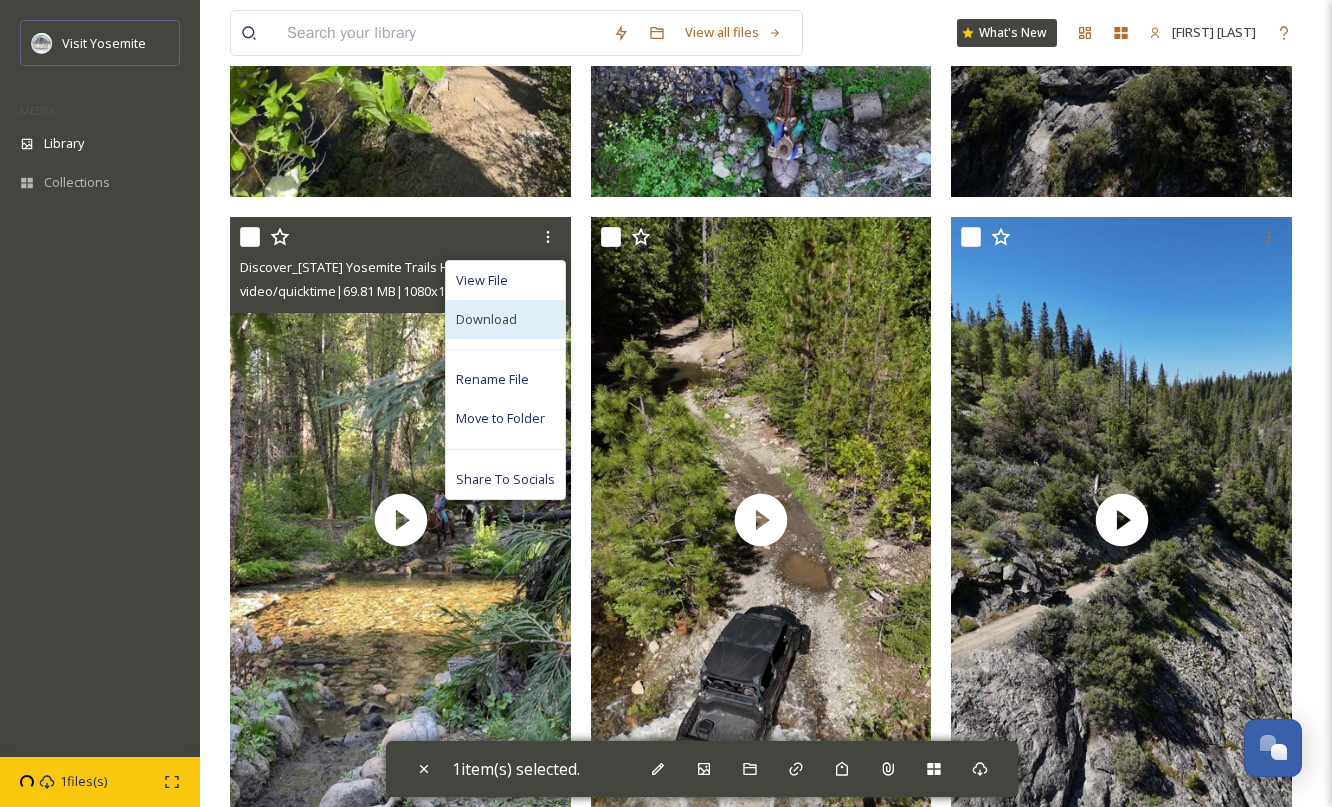 click on "Download" at bounding box center (505, 319) 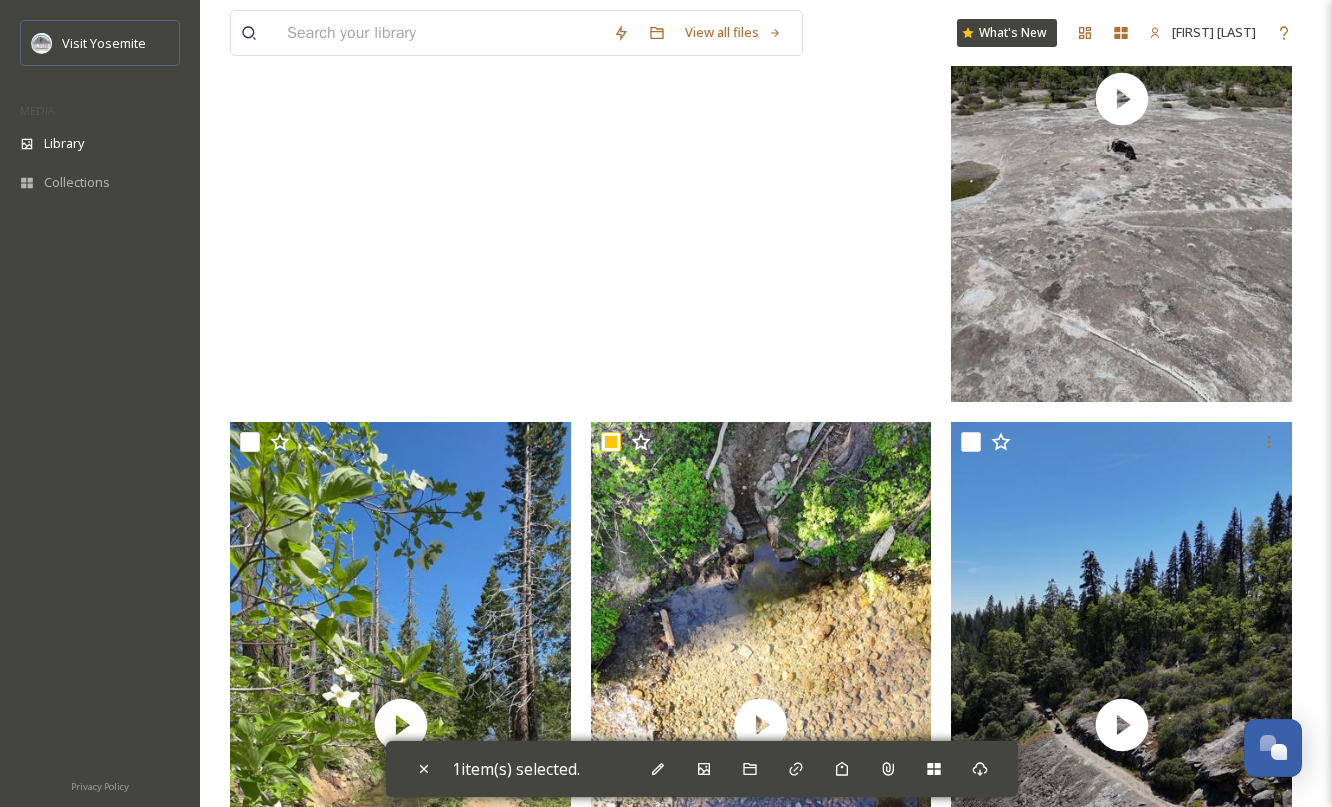 scroll, scrollTop: 1405, scrollLeft: 0, axis: vertical 